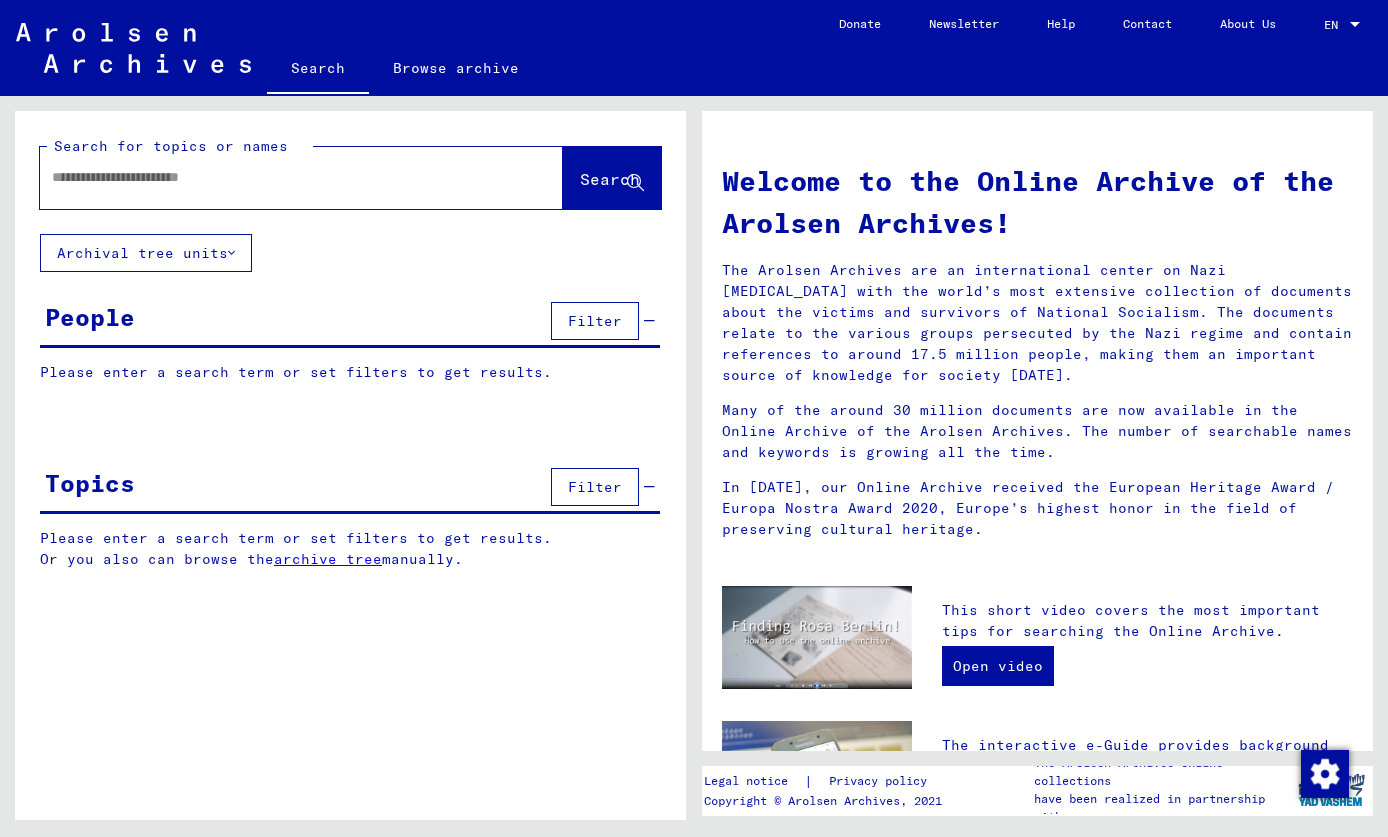 scroll, scrollTop: 0, scrollLeft: 0, axis: both 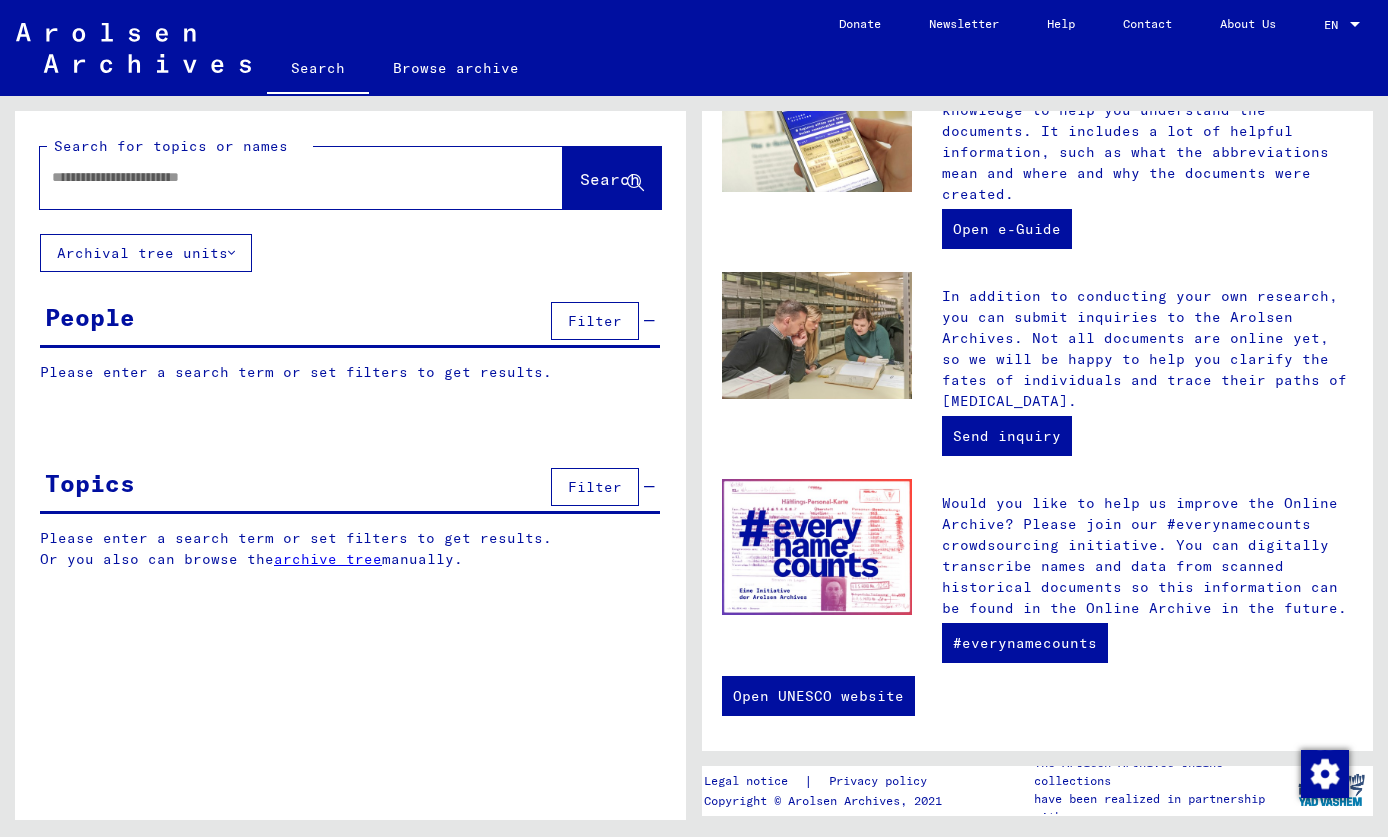 click at bounding box center (277, 177) 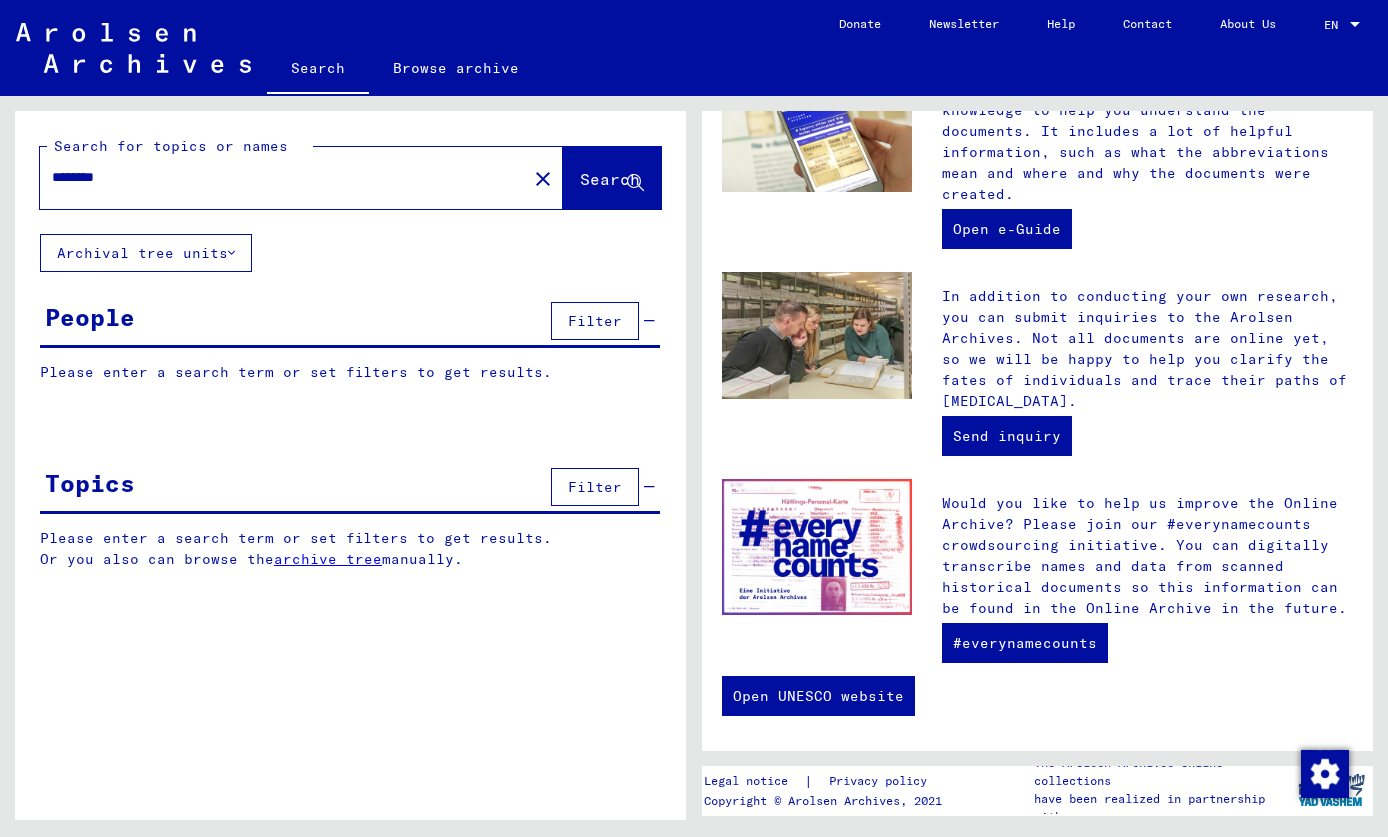 type on "********" 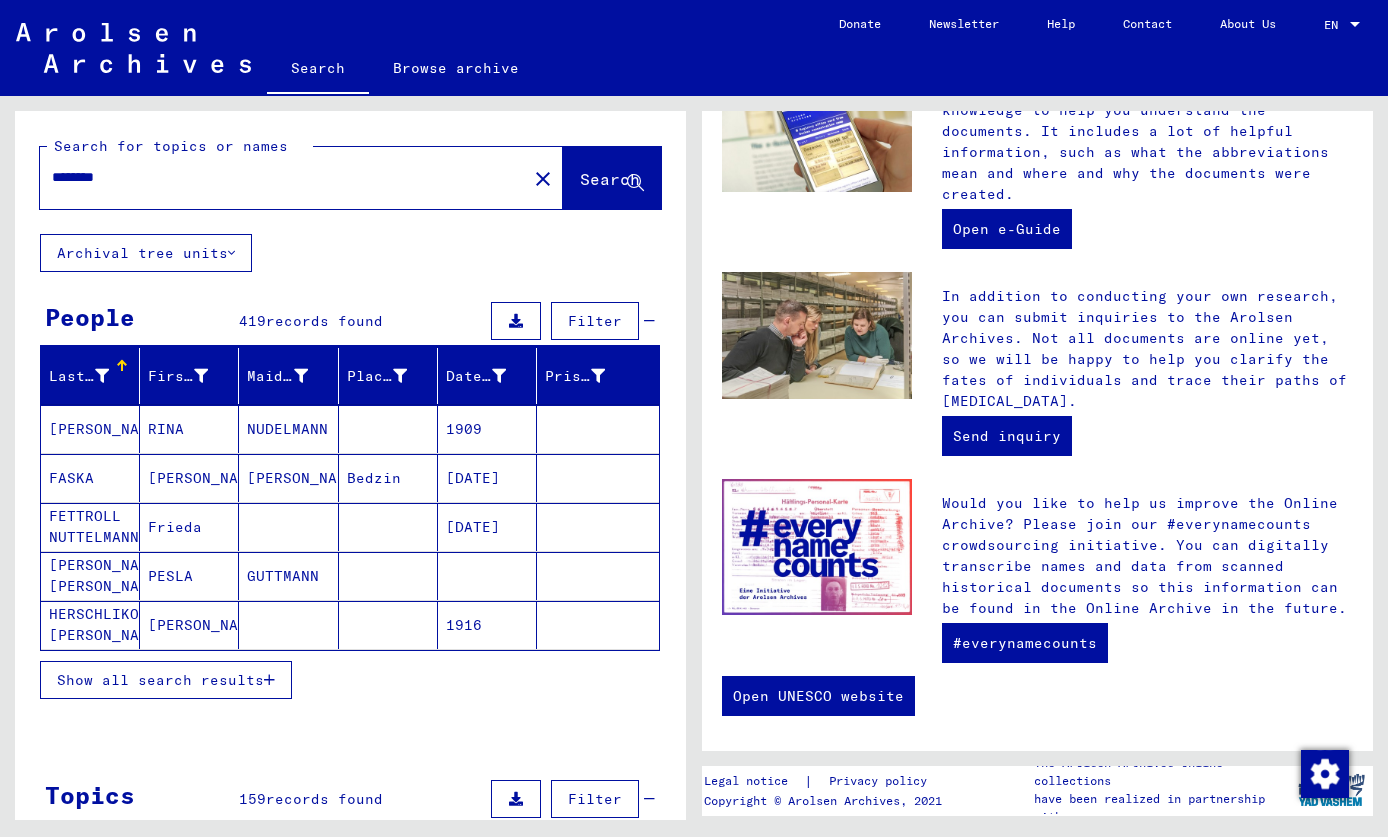 click on "Show all search results" at bounding box center [166, 680] 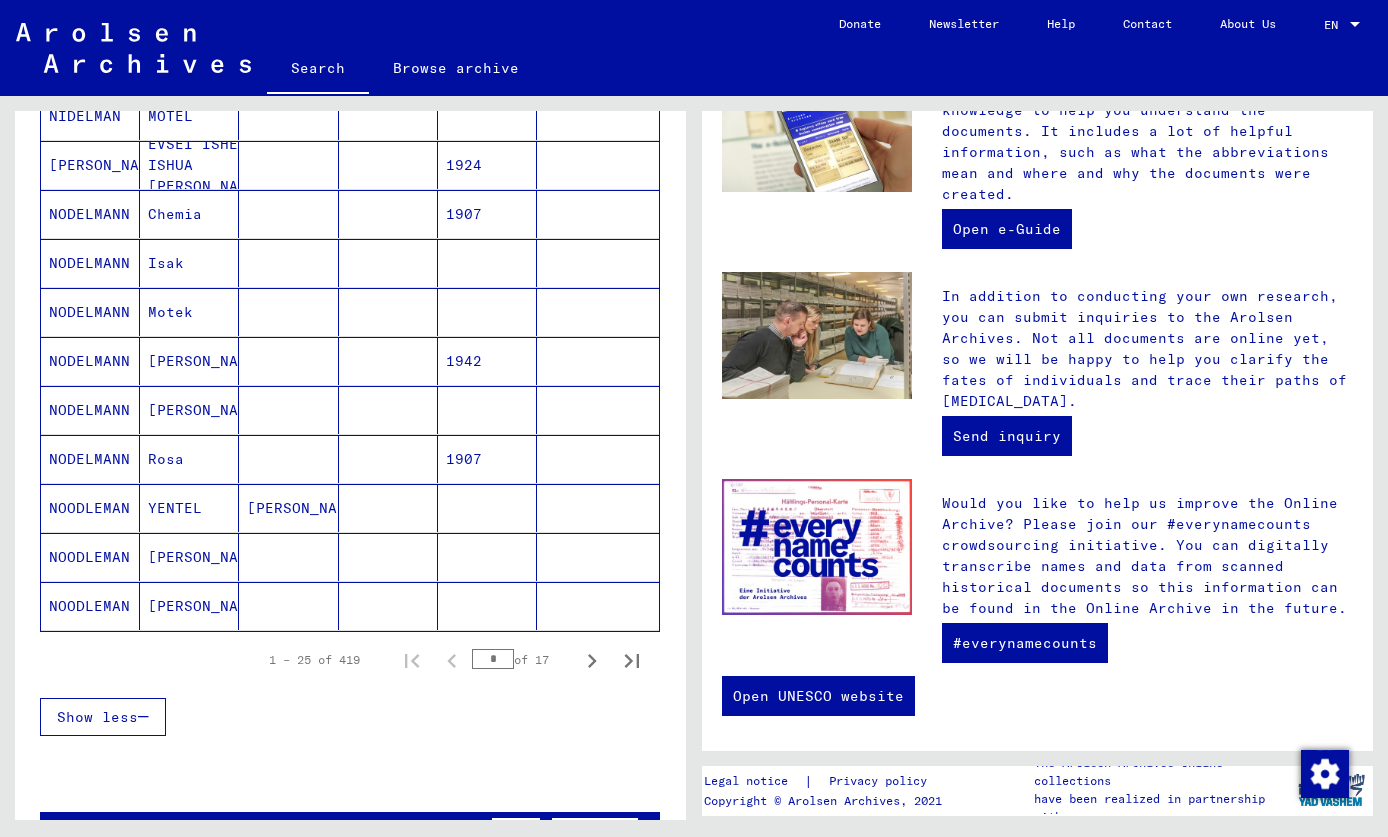 scroll, scrollTop: 1004, scrollLeft: 0, axis: vertical 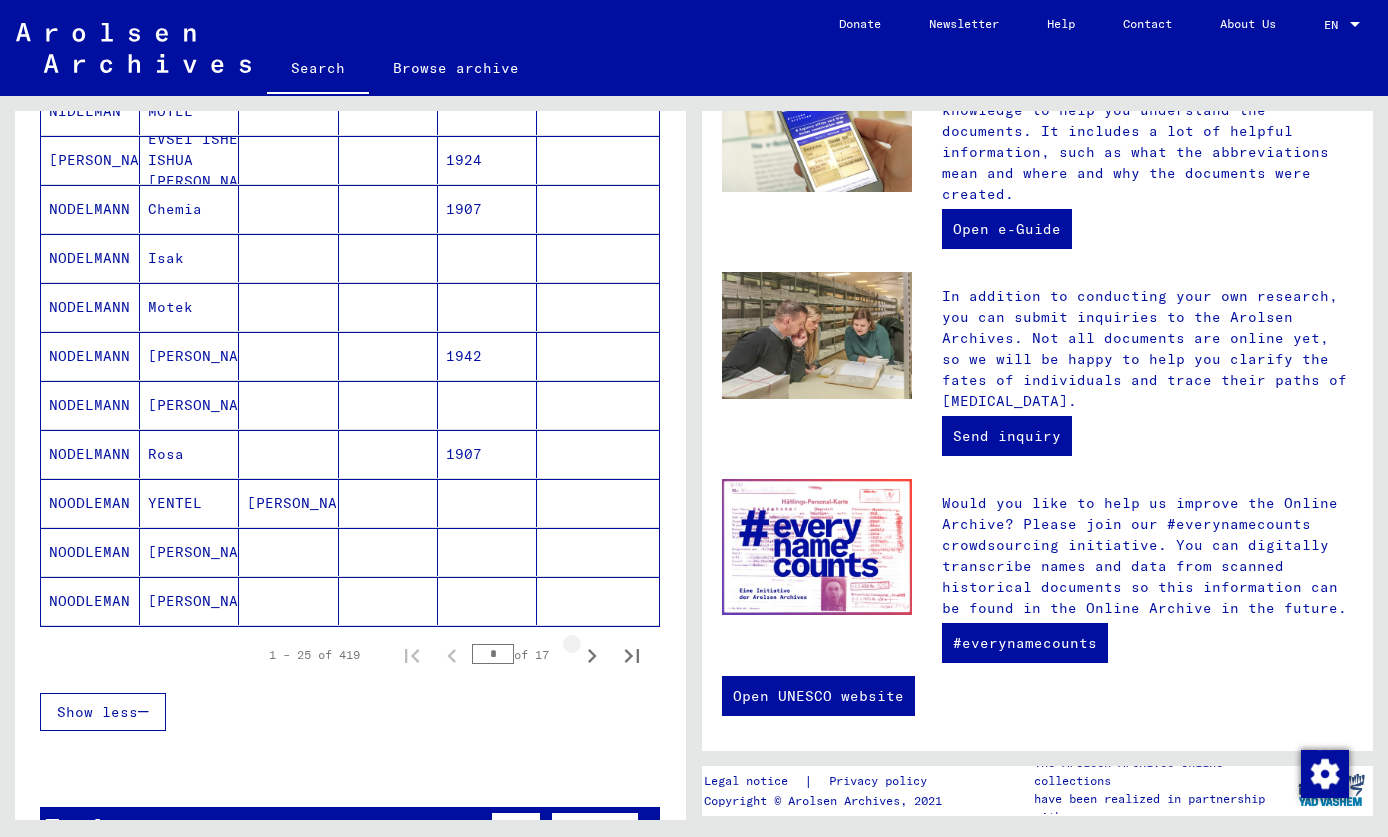 click at bounding box center (592, 655) 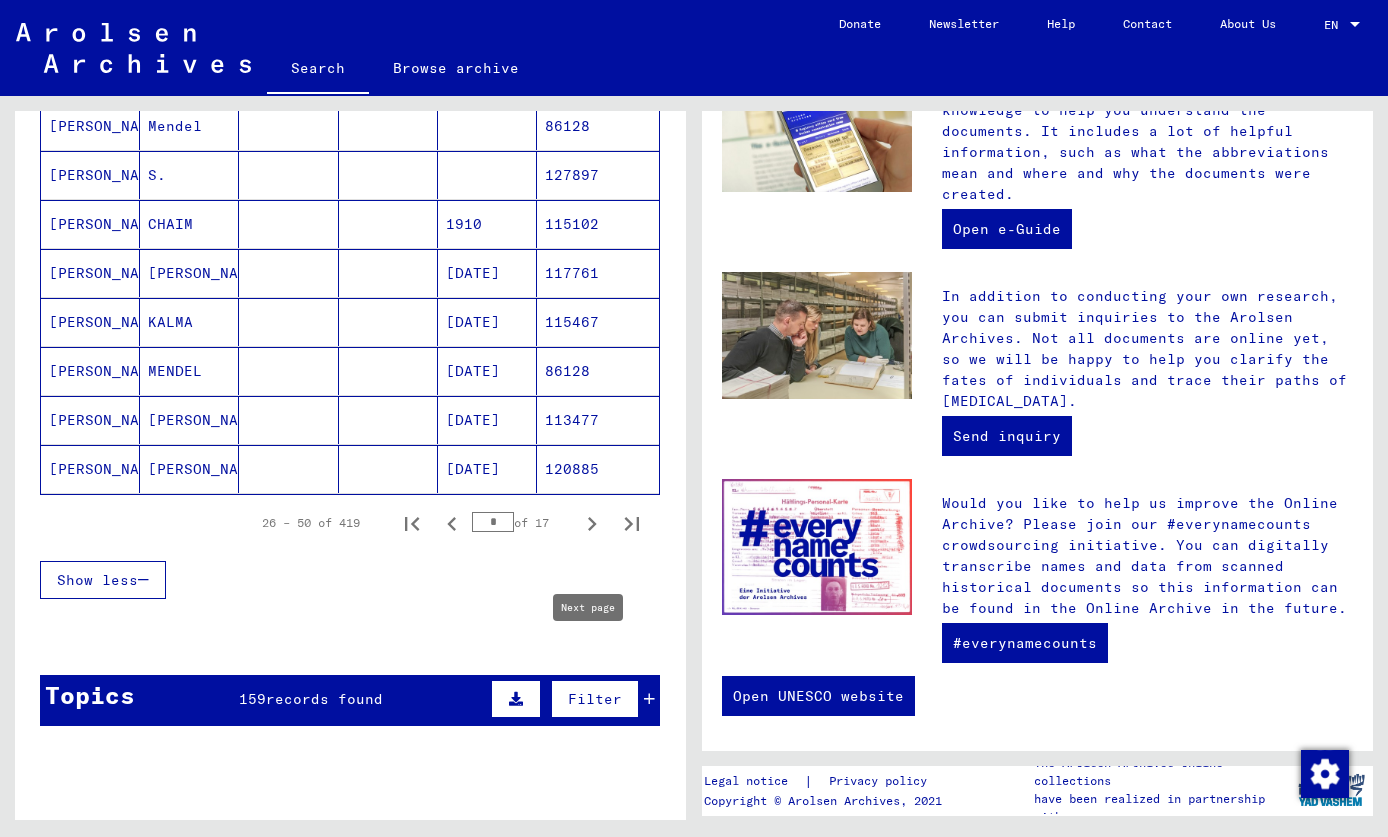 scroll, scrollTop: 1146, scrollLeft: 0, axis: vertical 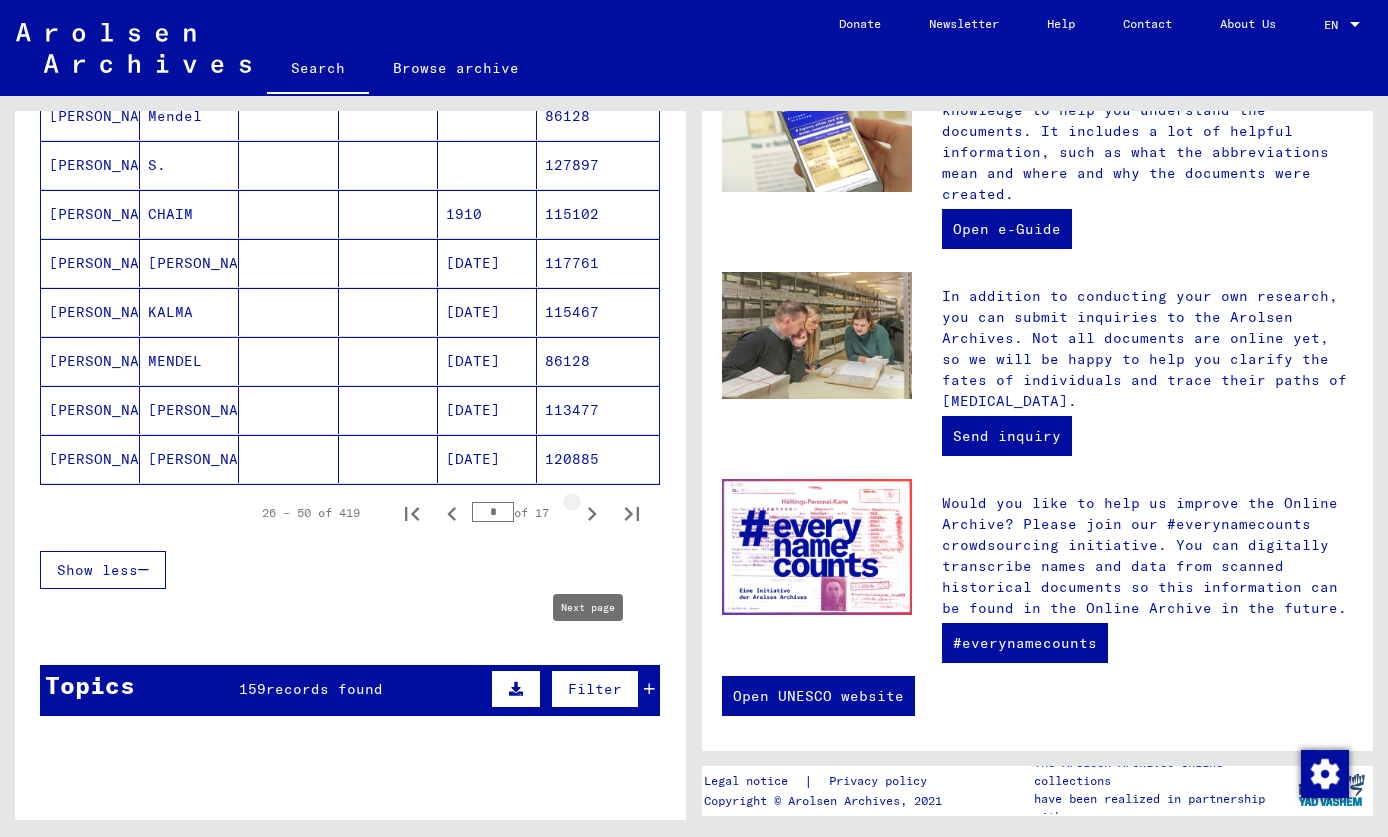 click 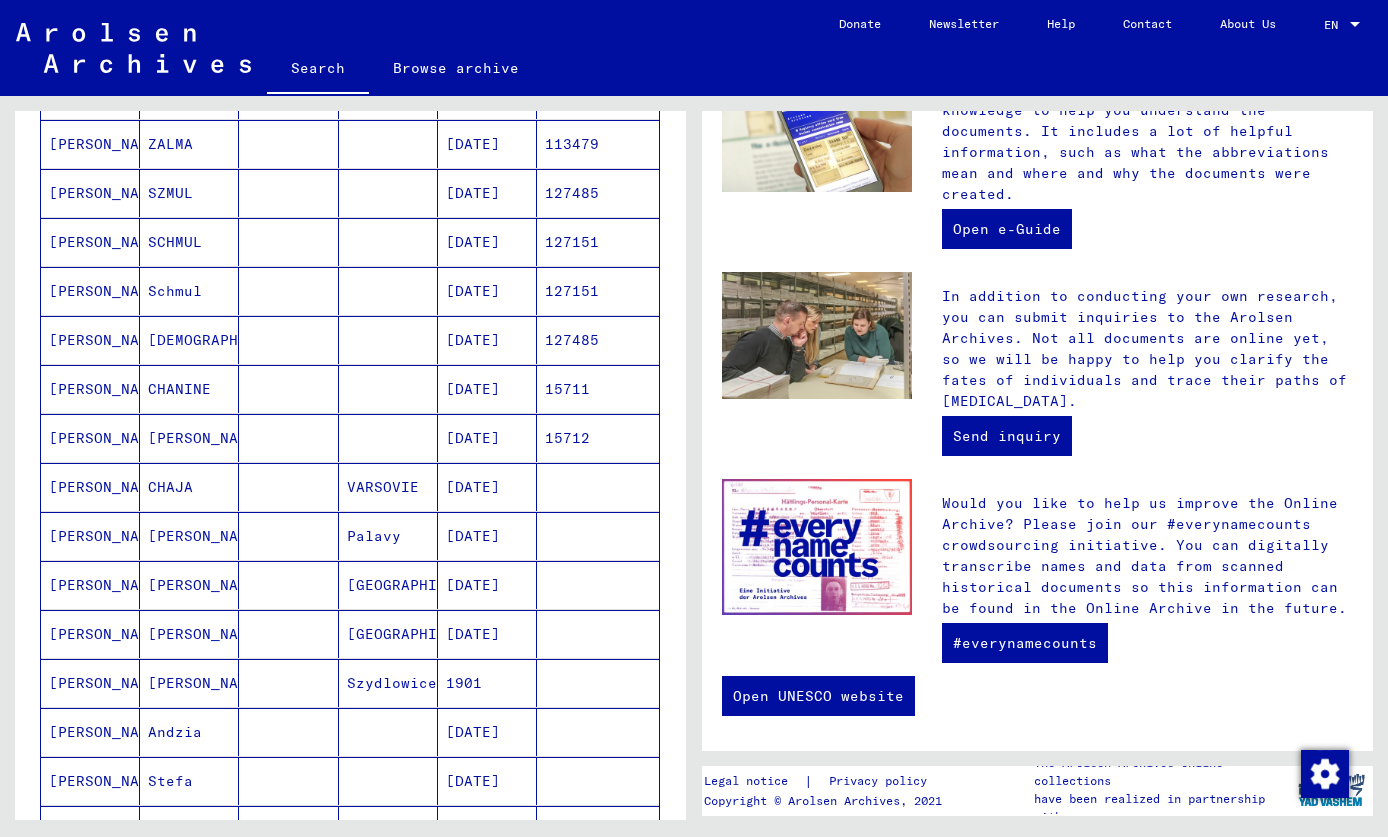 scroll, scrollTop: 335, scrollLeft: 0, axis: vertical 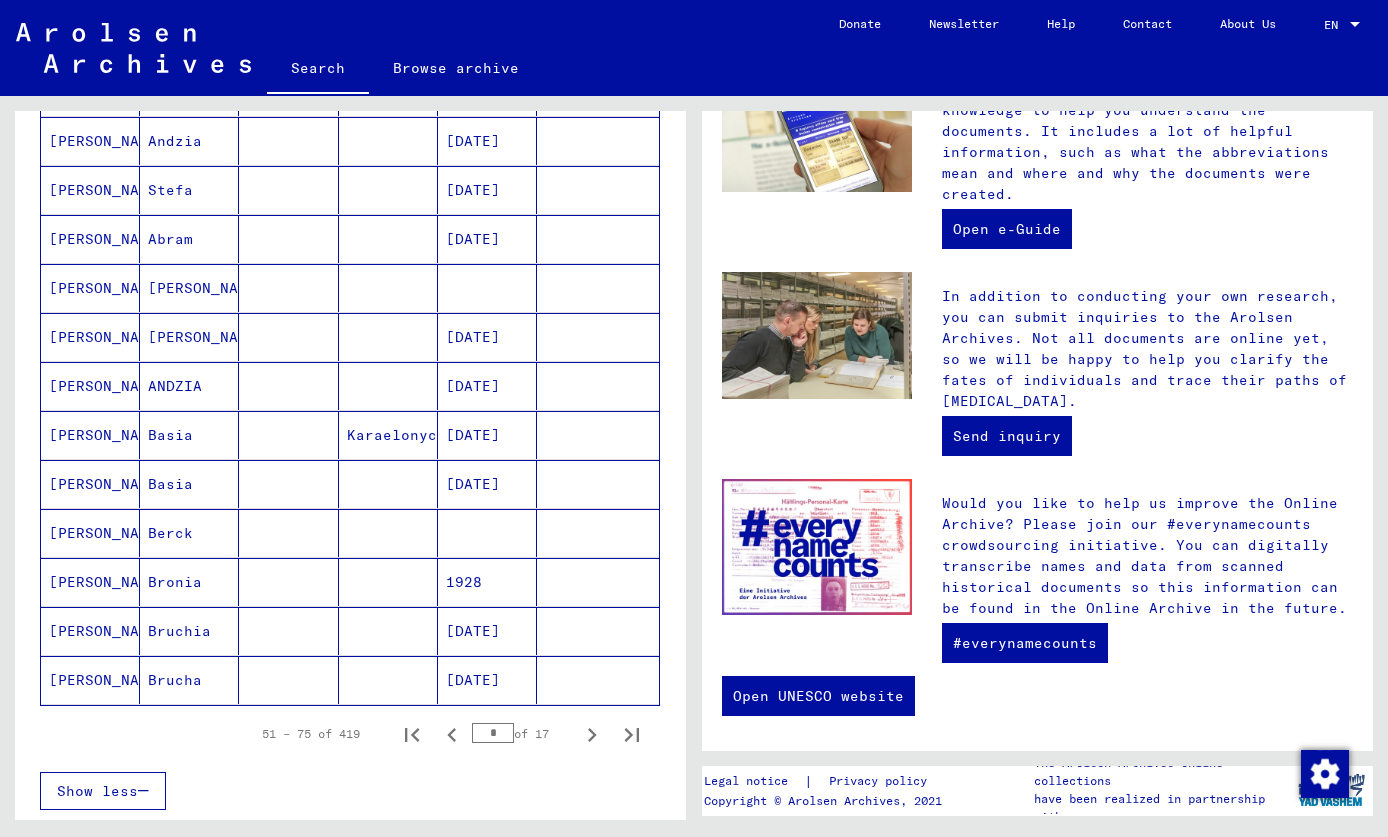 click 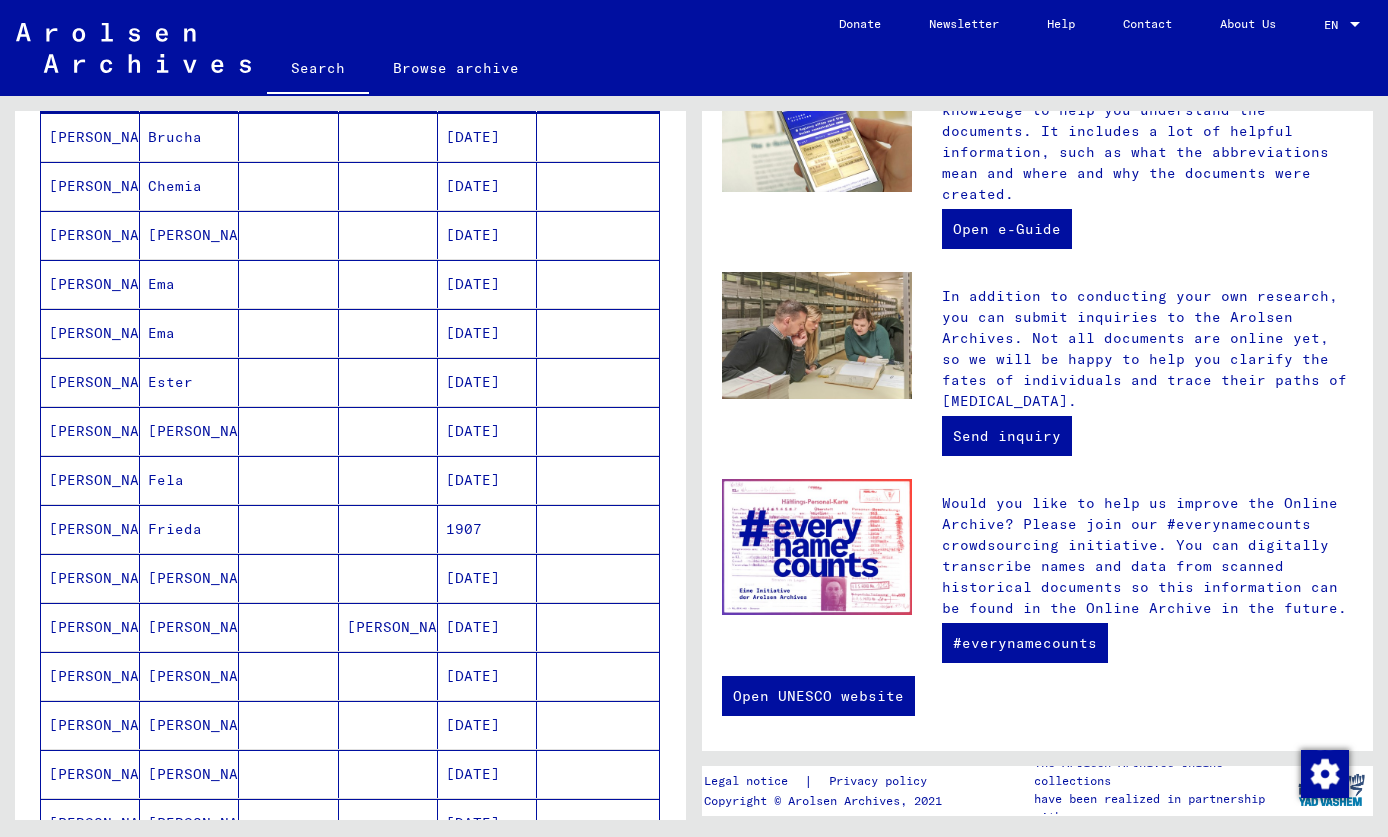 scroll, scrollTop: 295, scrollLeft: 0, axis: vertical 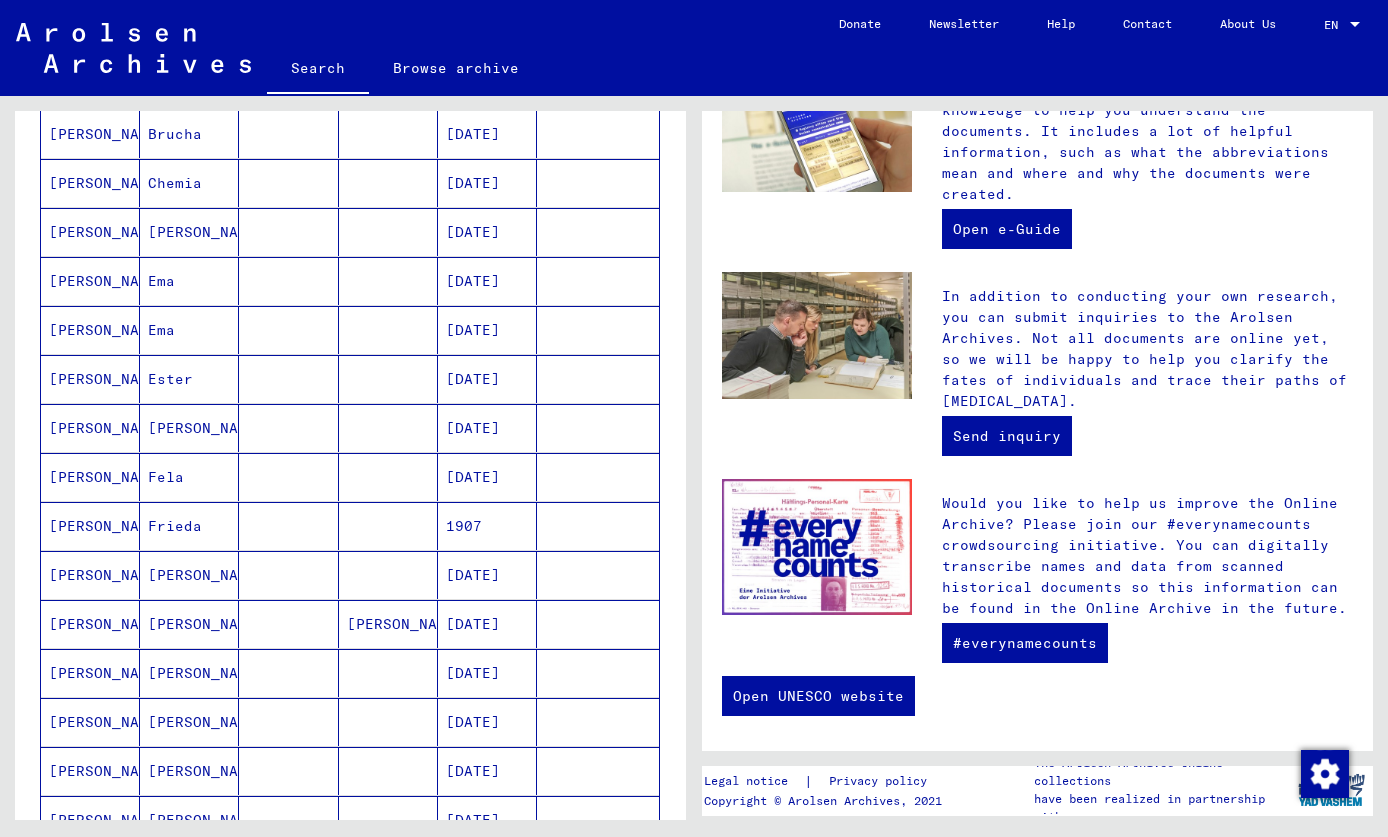 click on "[PERSON_NAME]" at bounding box center [90, 281] 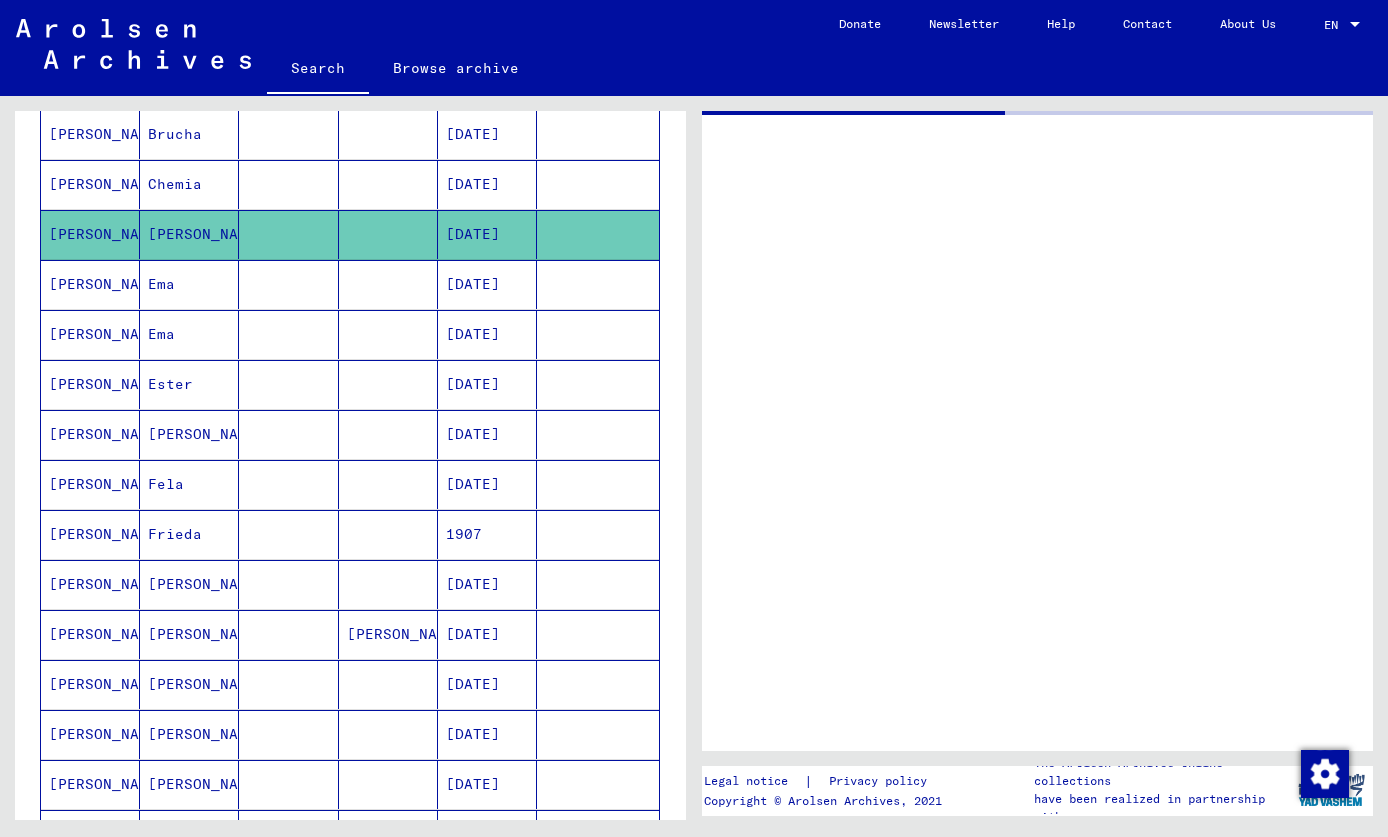 scroll, scrollTop: 0, scrollLeft: 0, axis: both 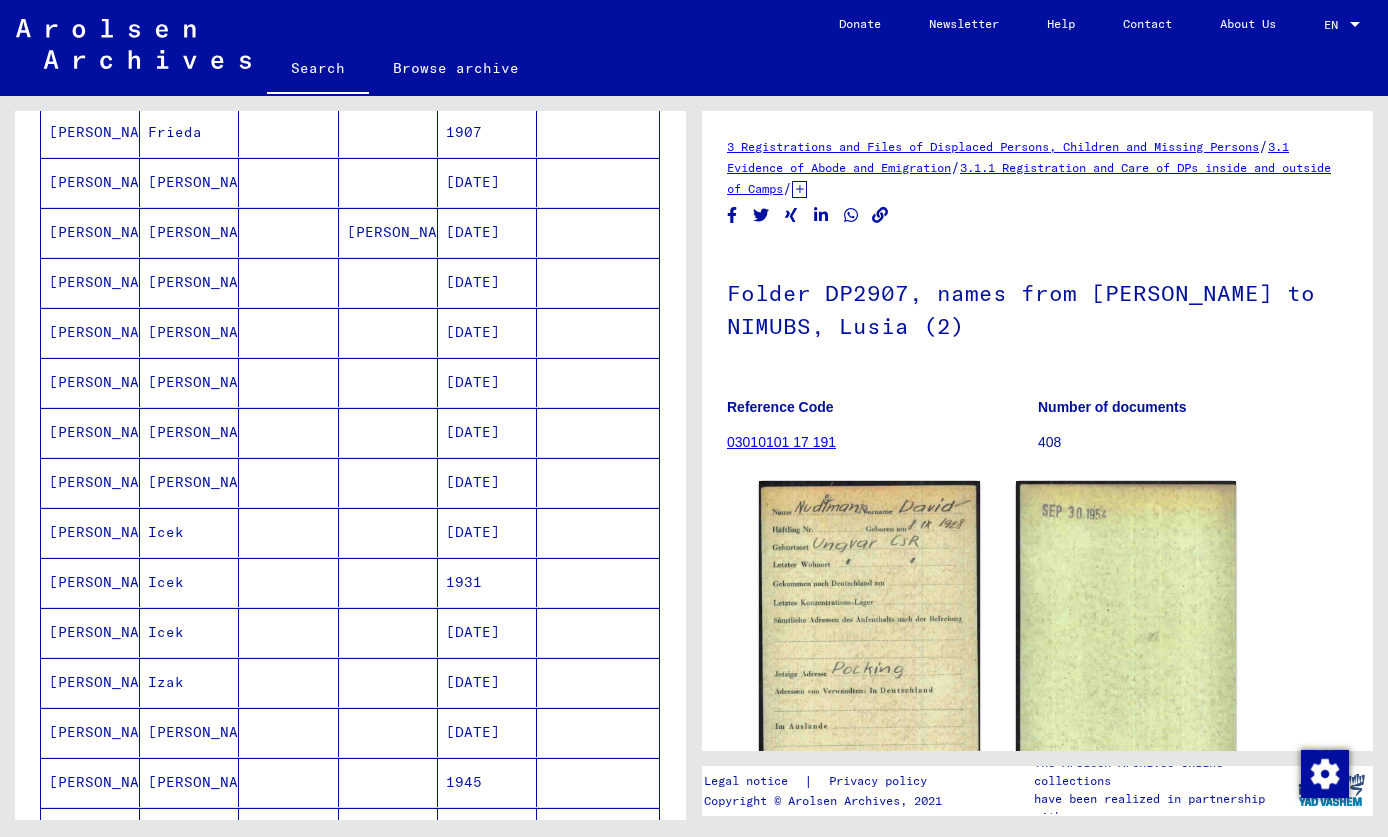 click on "[PERSON_NAME]" at bounding box center (189, 382) 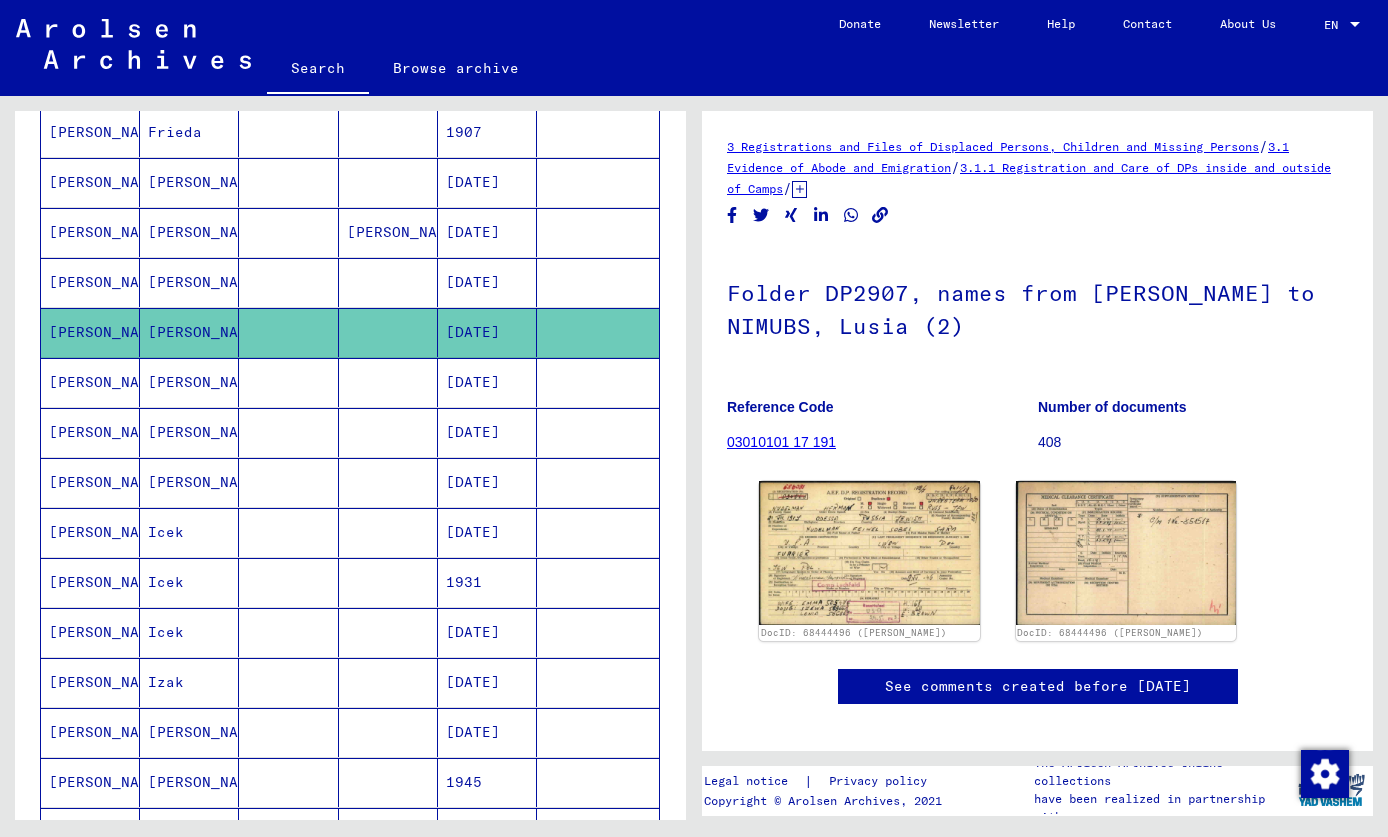 scroll, scrollTop: 0, scrollLeft: 0, axis: both 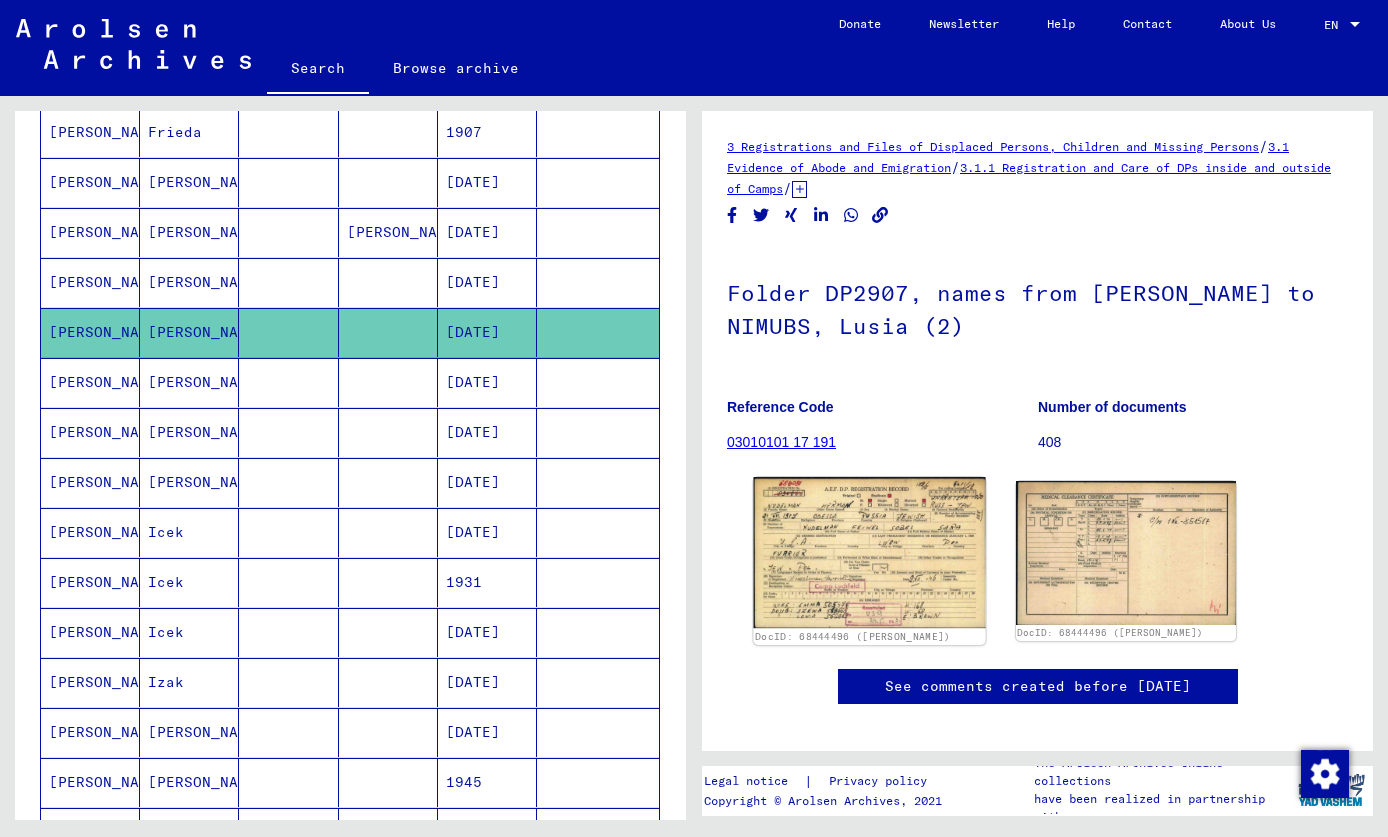click 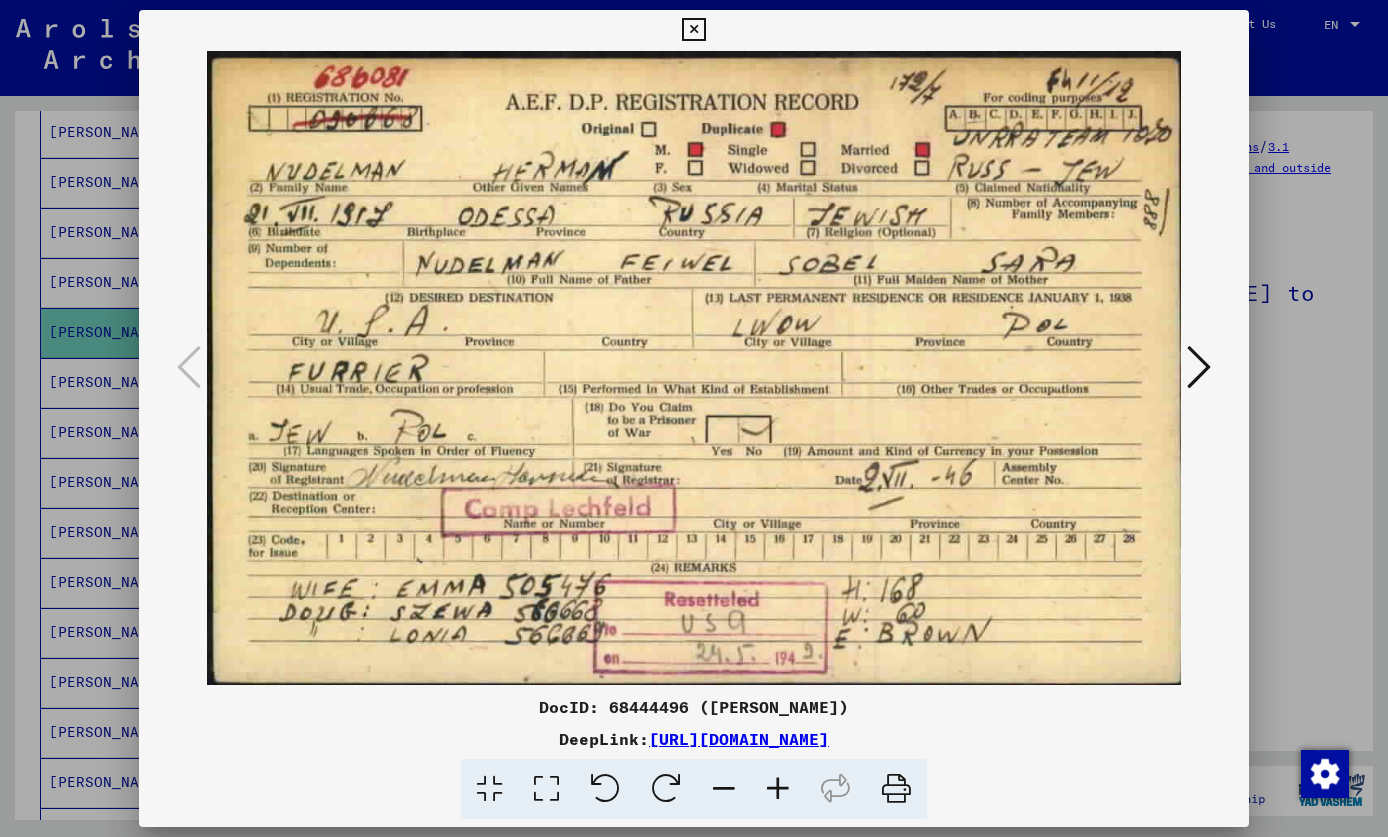 click at bounding box center [693, 30] 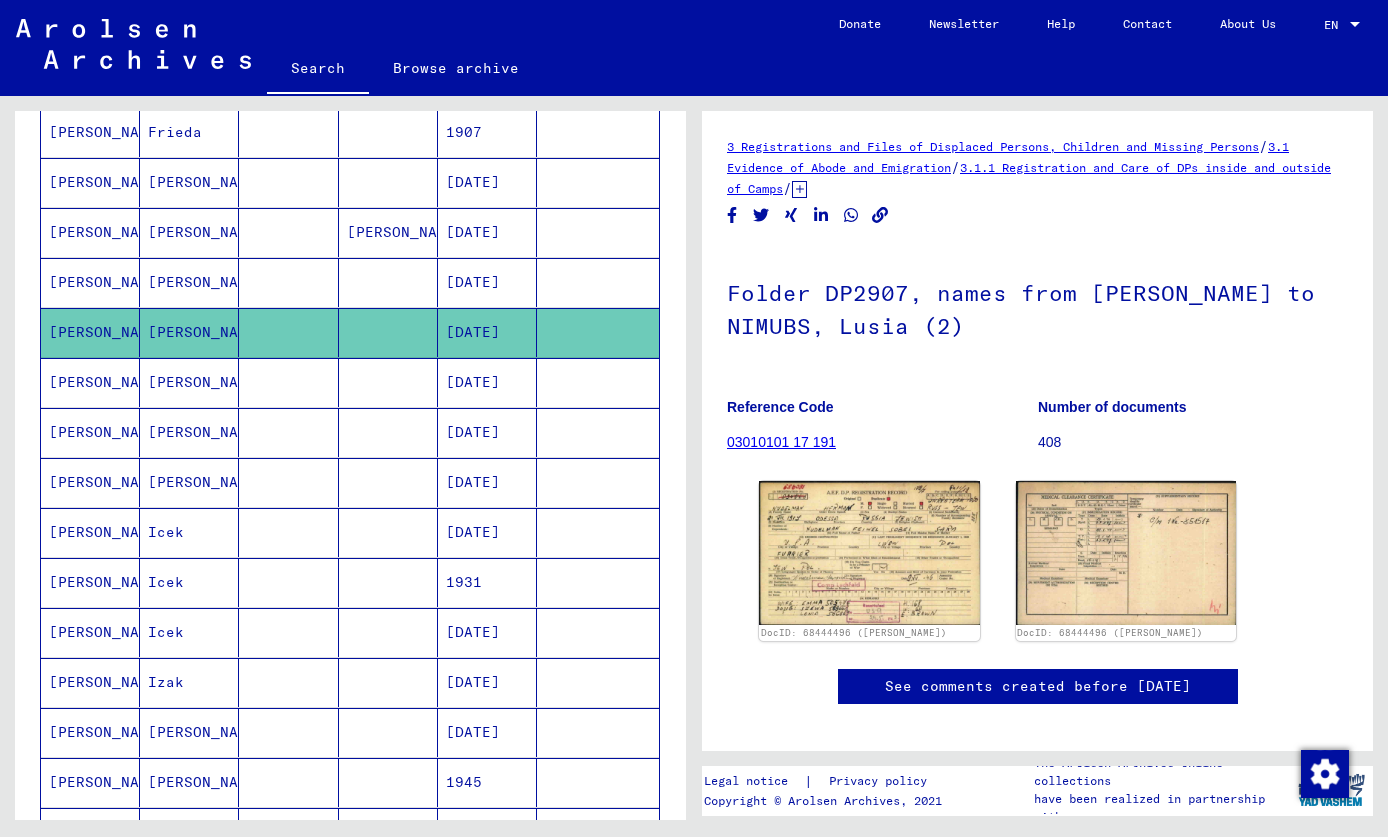 click on "[PERSON_NAME]" at bounding box center [90, 432] 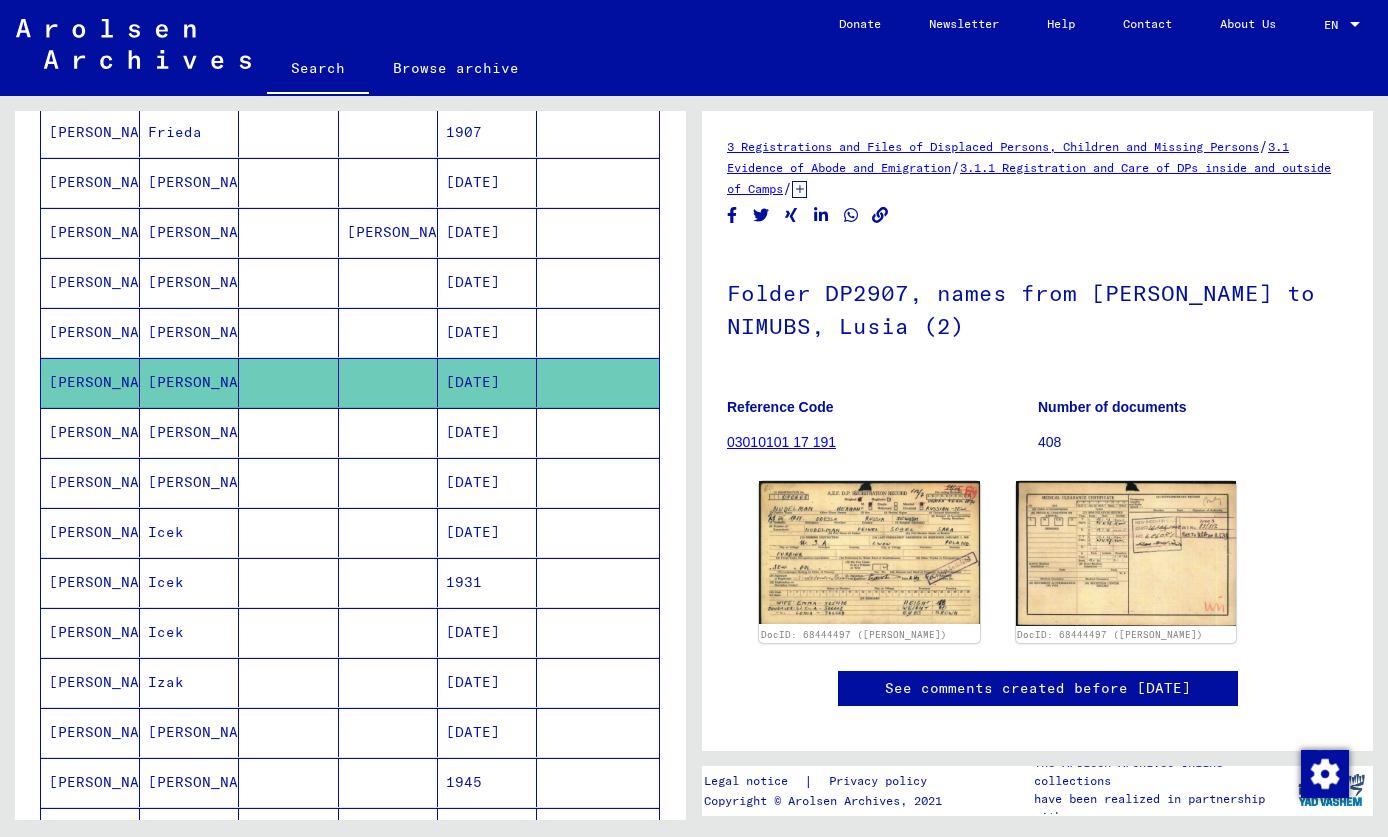 scroll, scrollTop: 0, scrollLeft: 0, axis: both 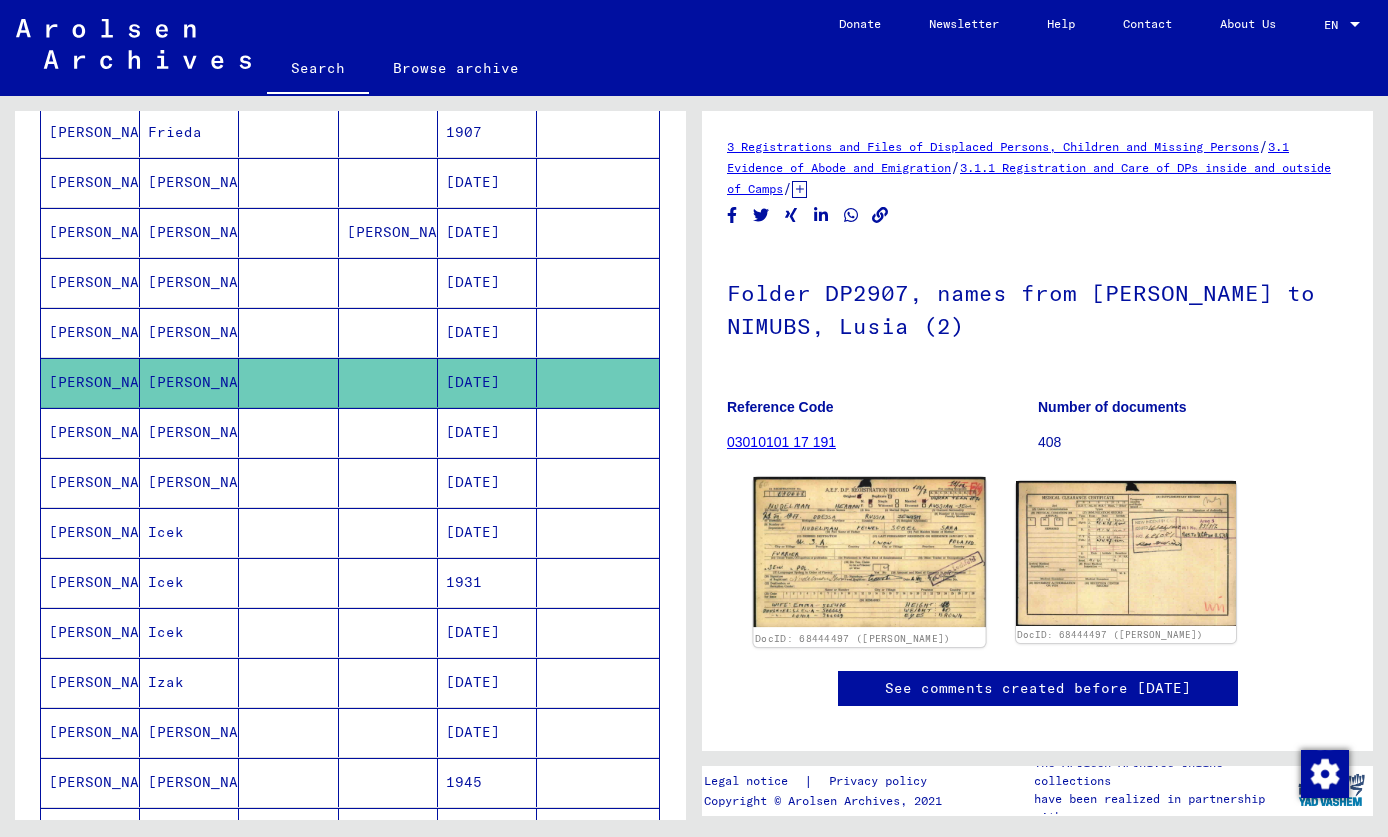 click 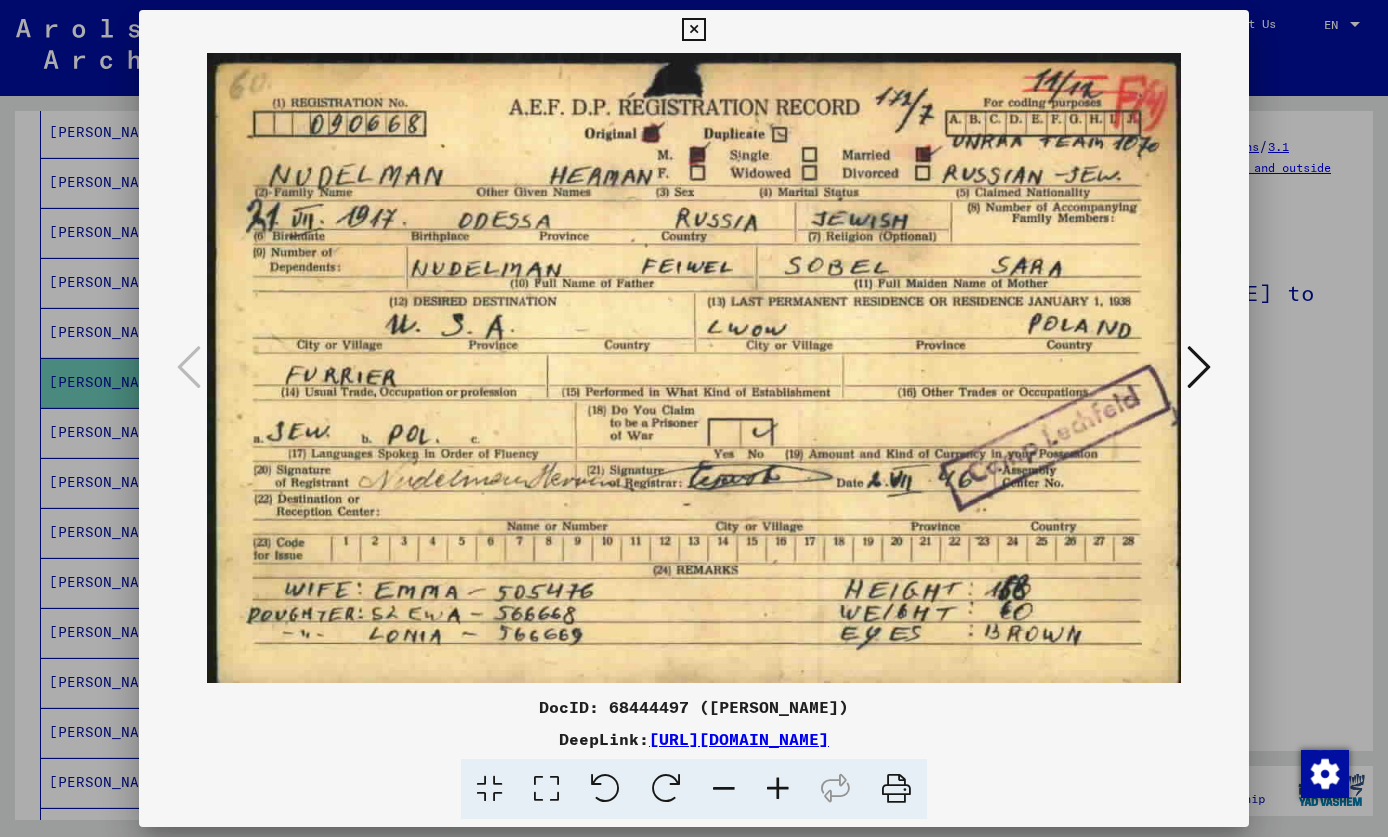 click at bounding box center [1199, 367] 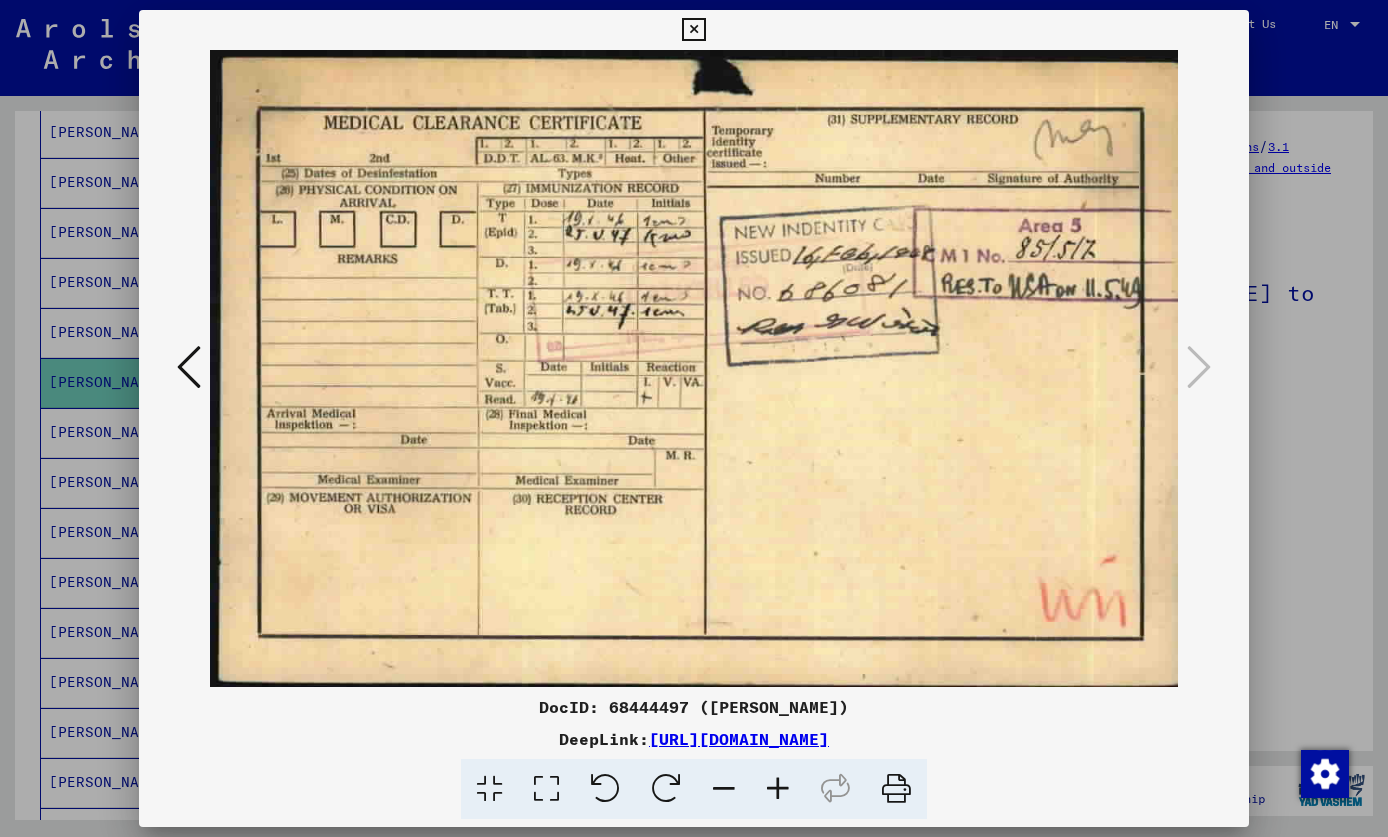 click at bounding box center [189, 367] 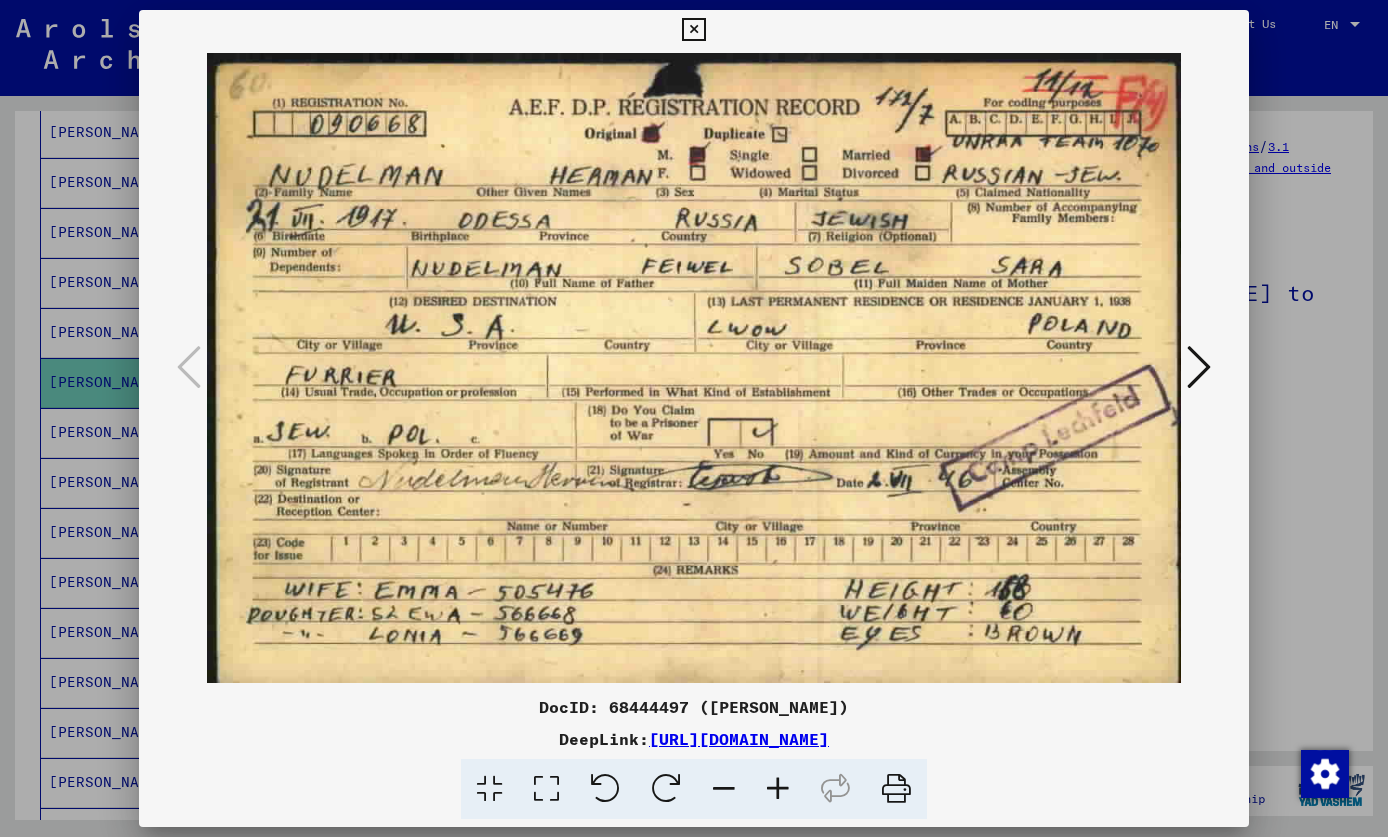 click at bounding box center (693, 30) 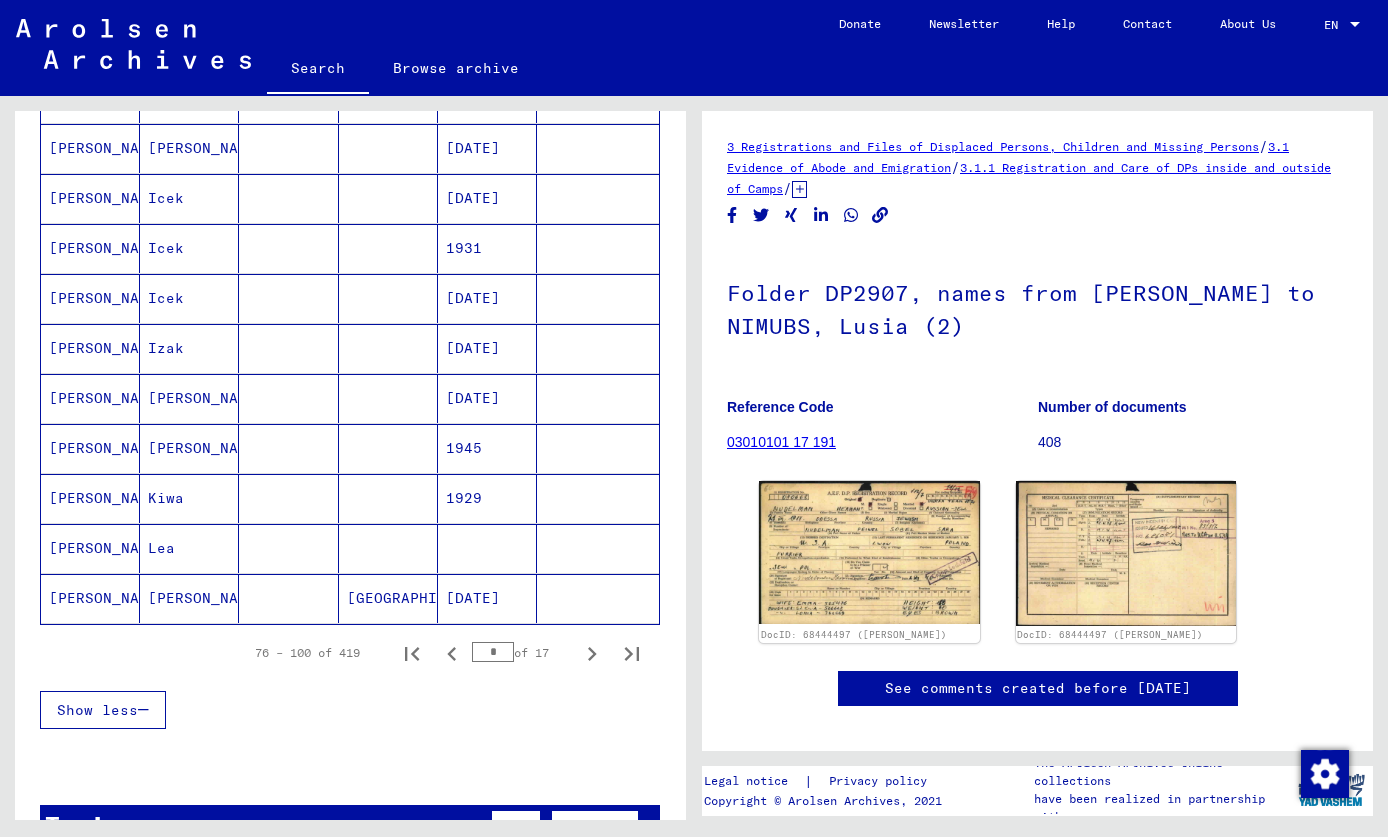 scroll, scrollTop: 1048, scrollLeft: 0, axis: vertical 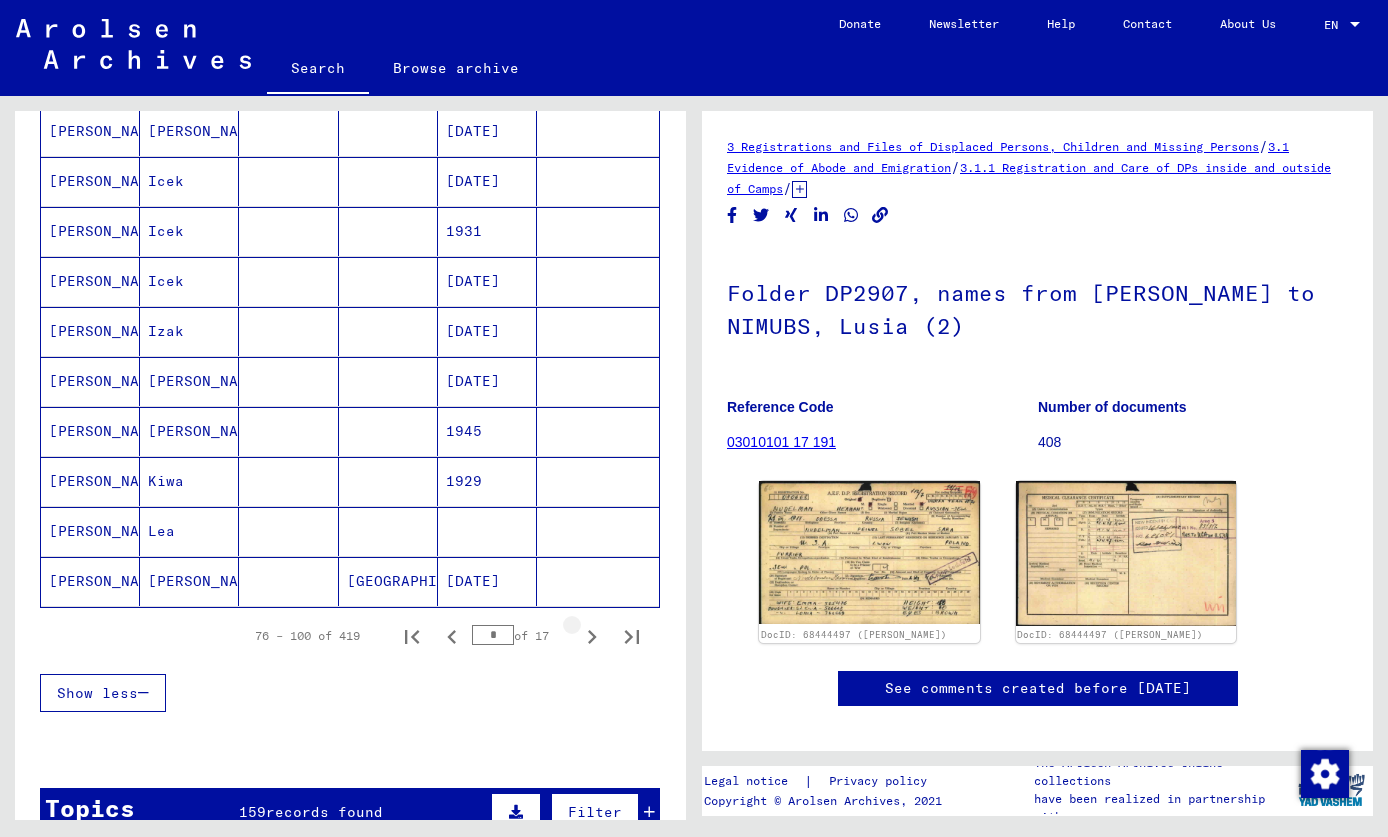 click 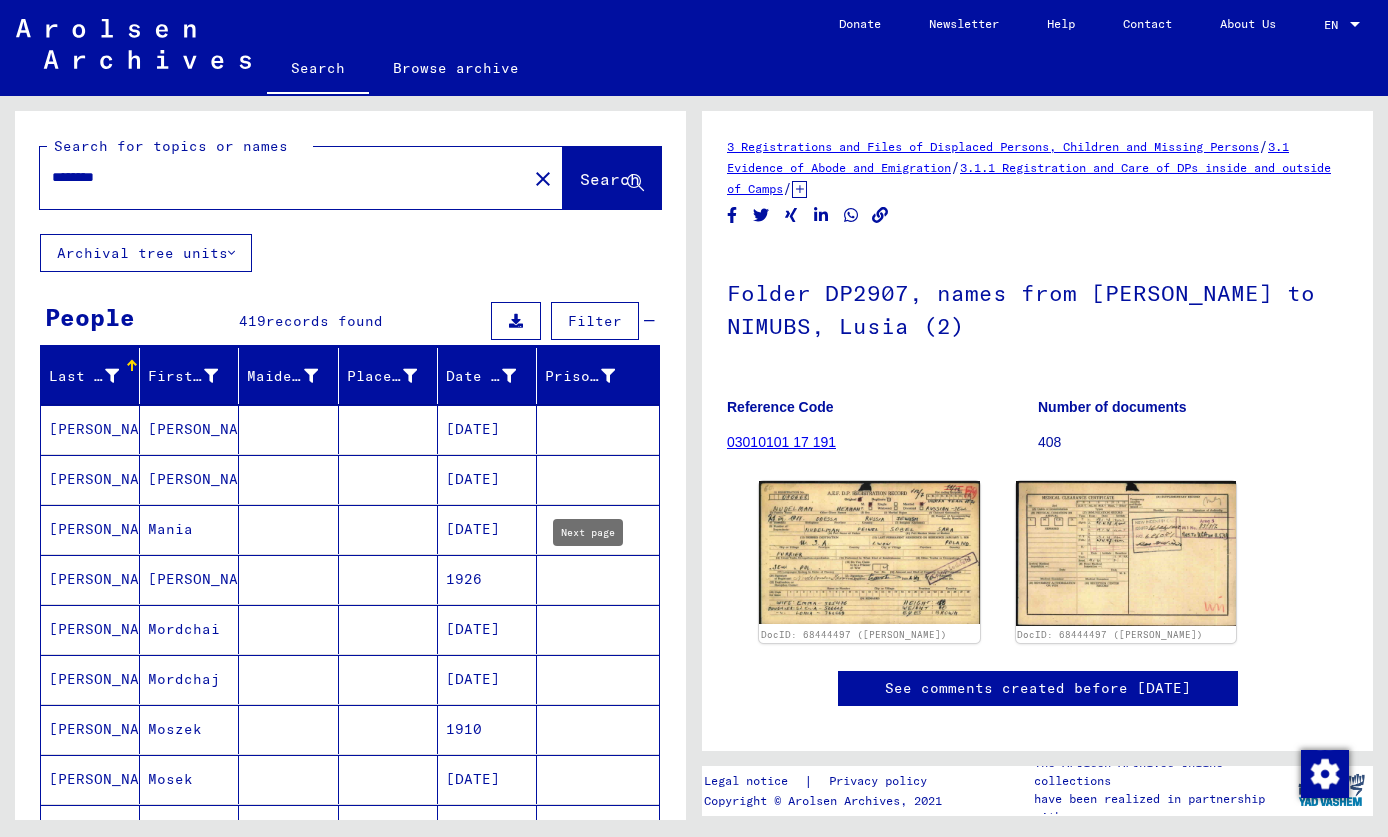 scroll, scrollTop: 0, scrollLeft: 0, axis: both 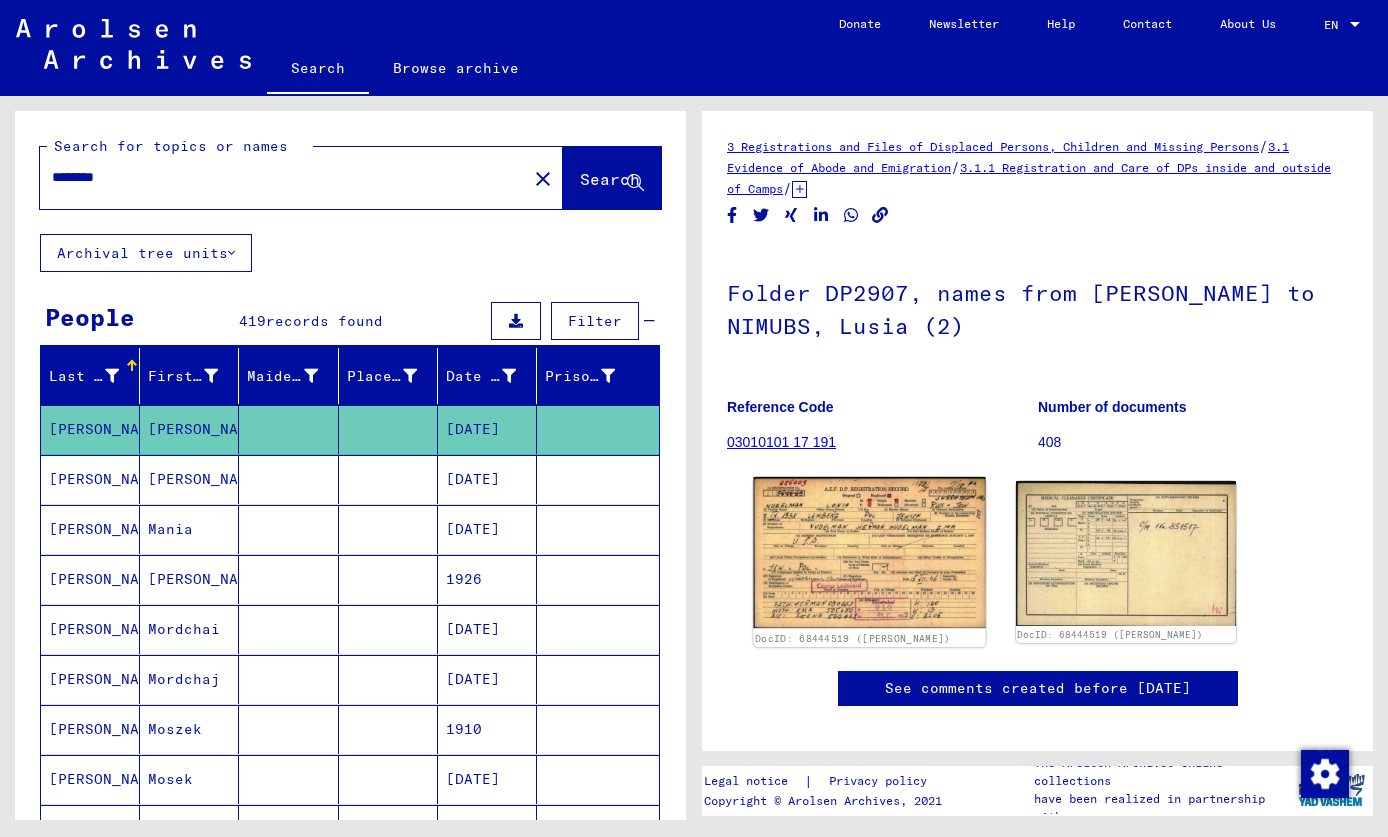 click 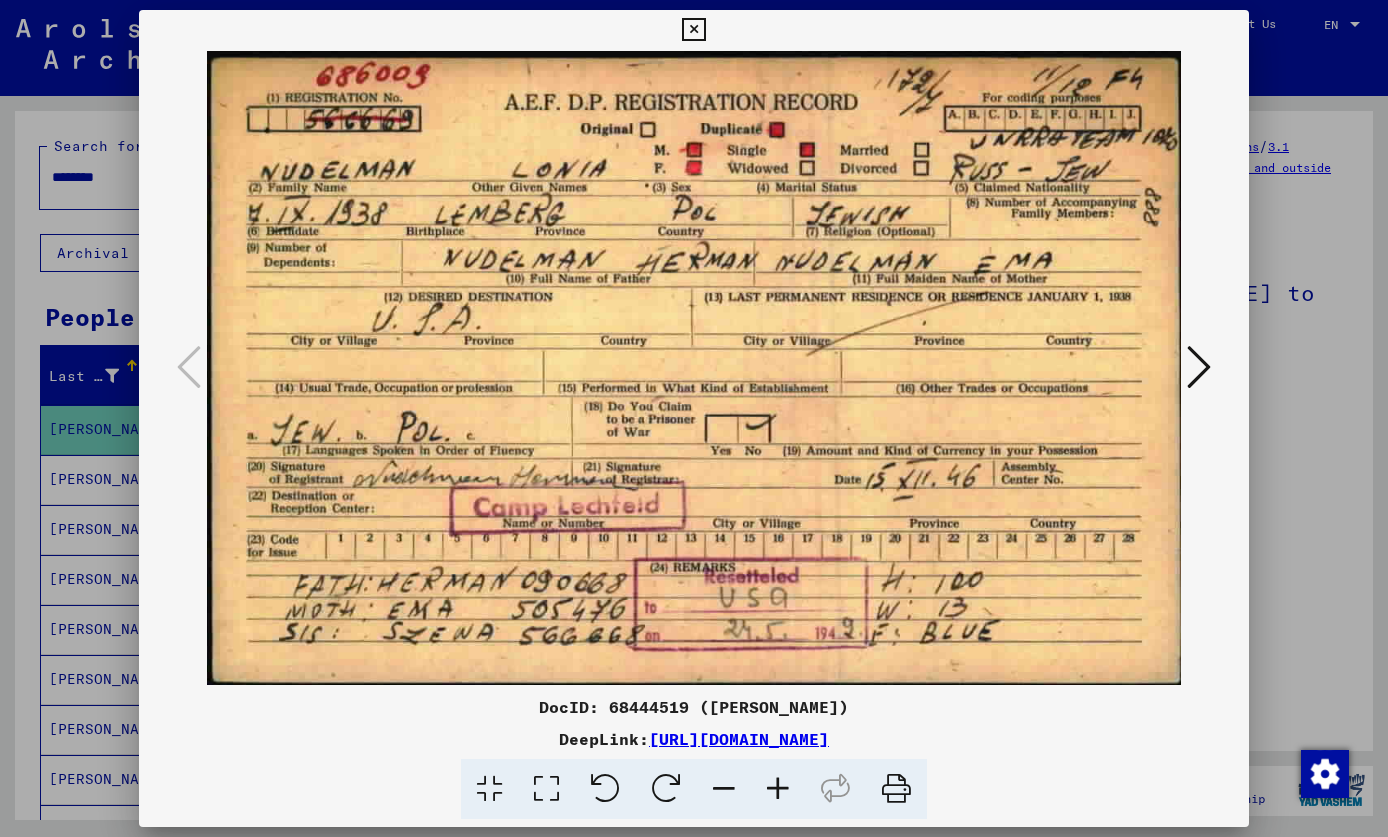 click at bounding box center (693, 30) 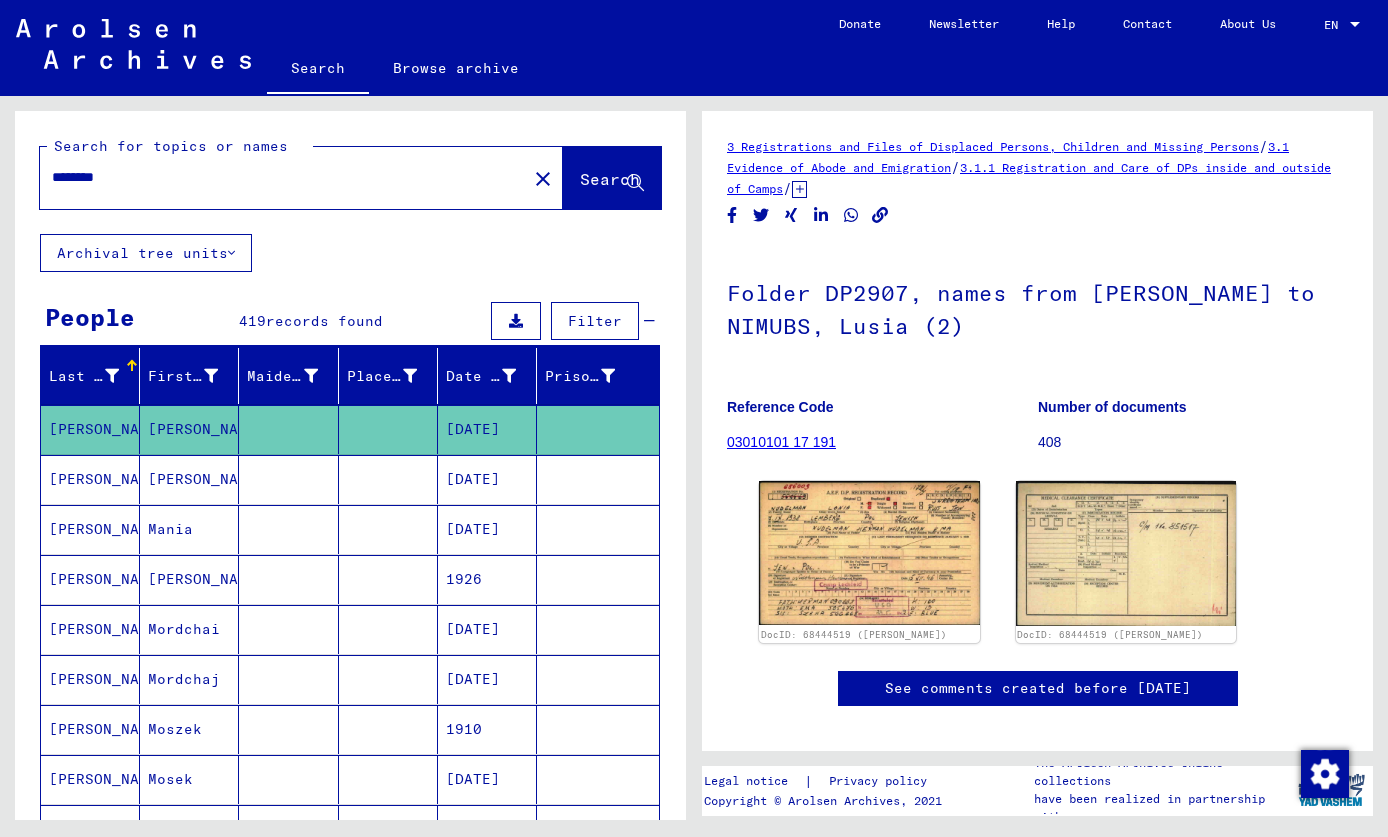 click on "[PERSON_NAME]" at bounding box center [189, 529] 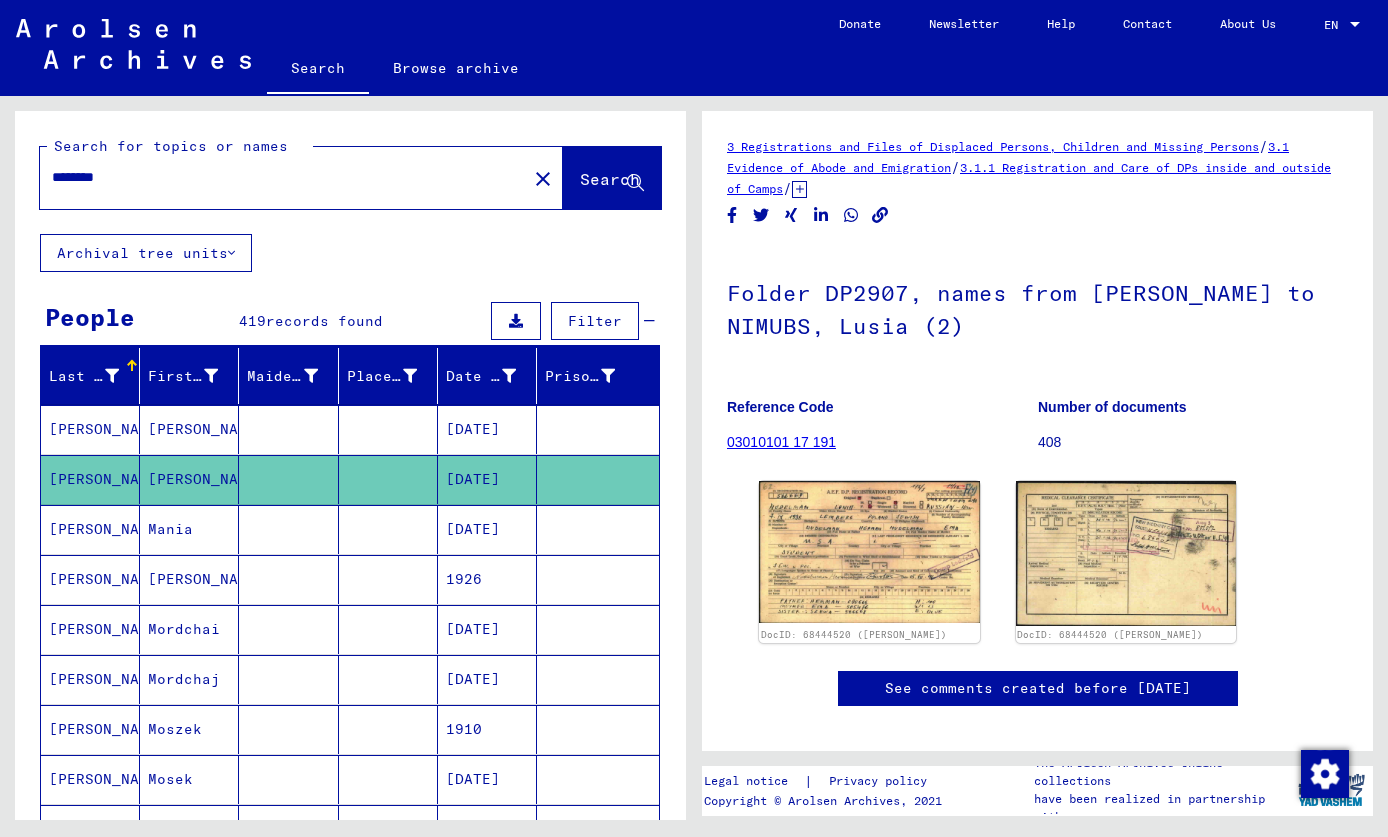 scroll, scrollTop: 0, scrollLeft: 0, axis: both 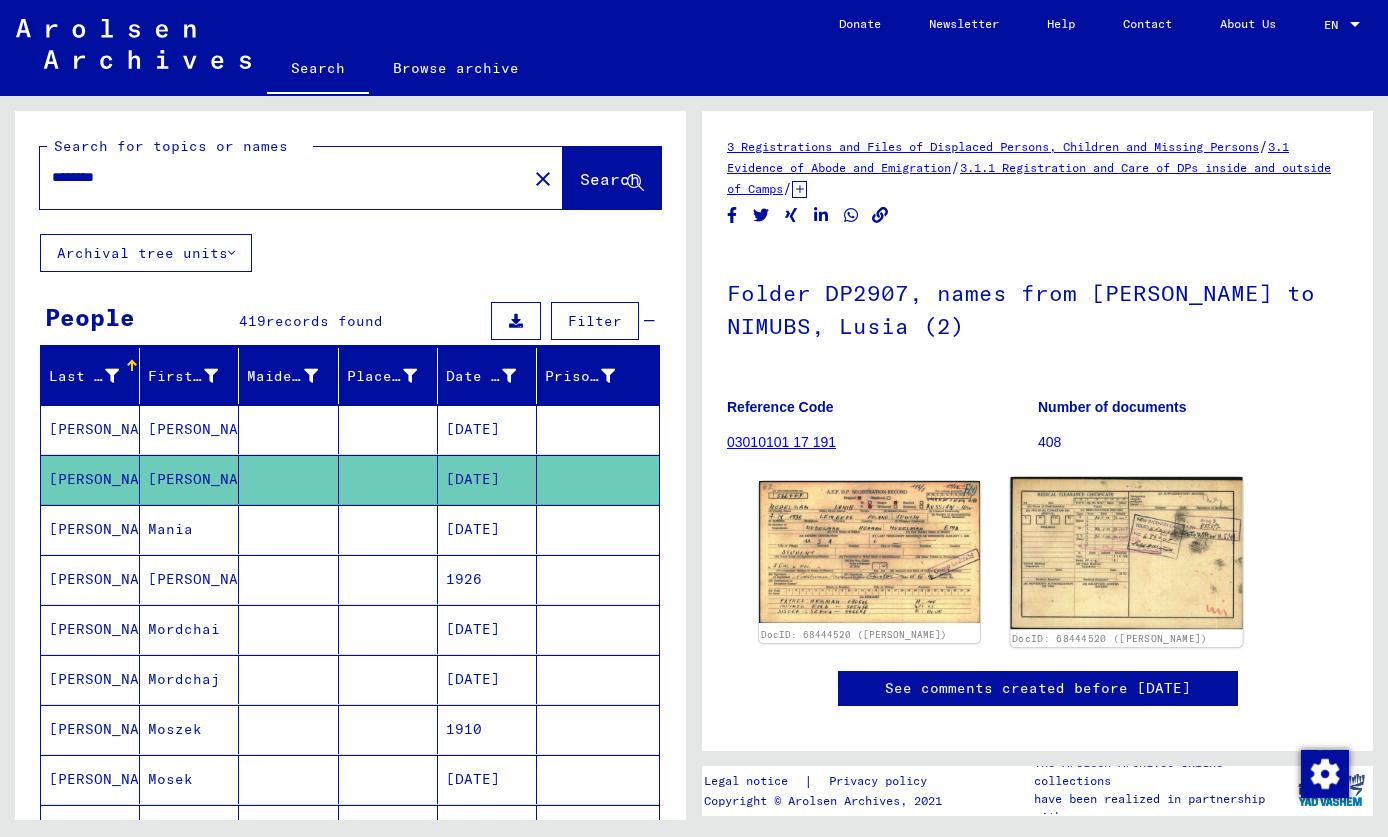 click 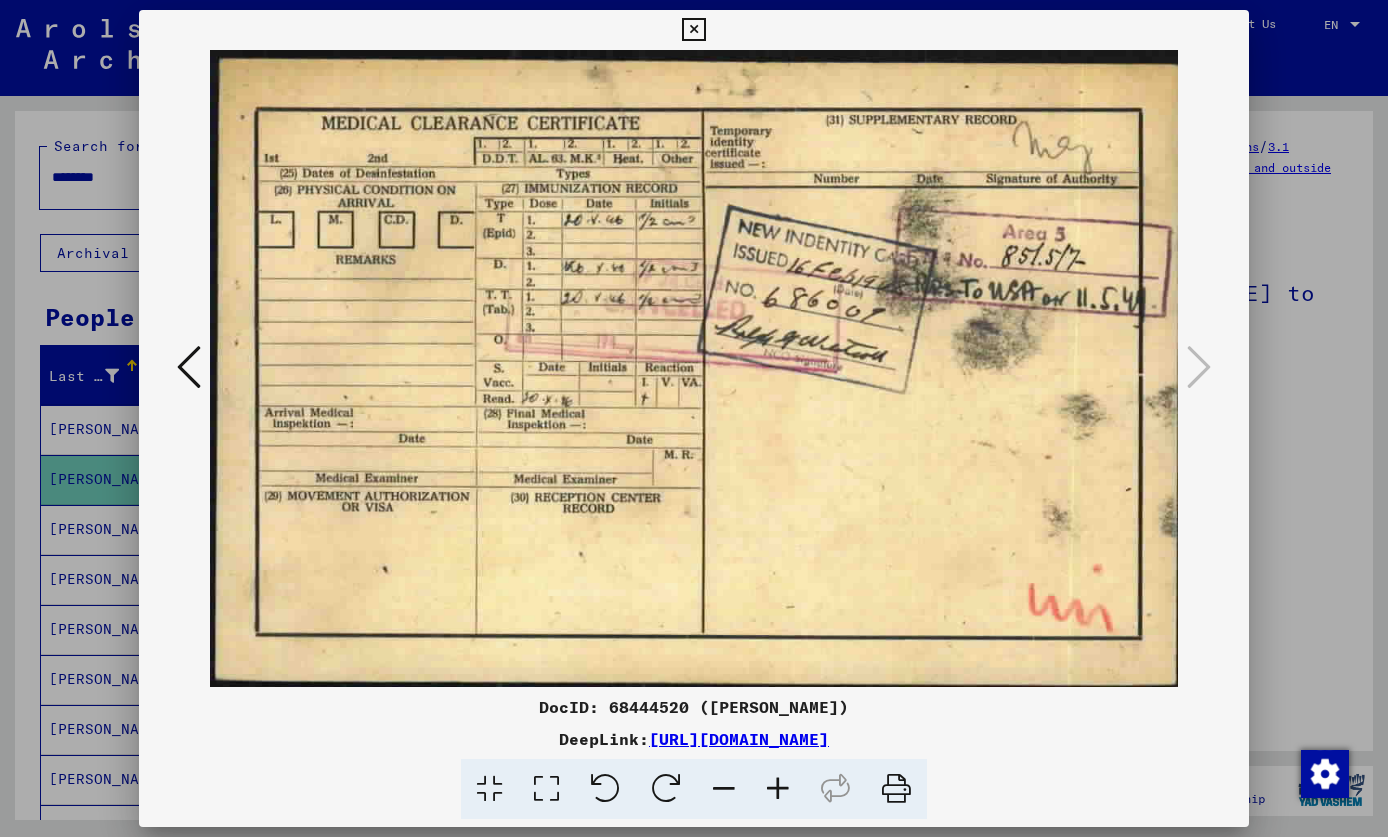 click at bounding box center [693, 30] 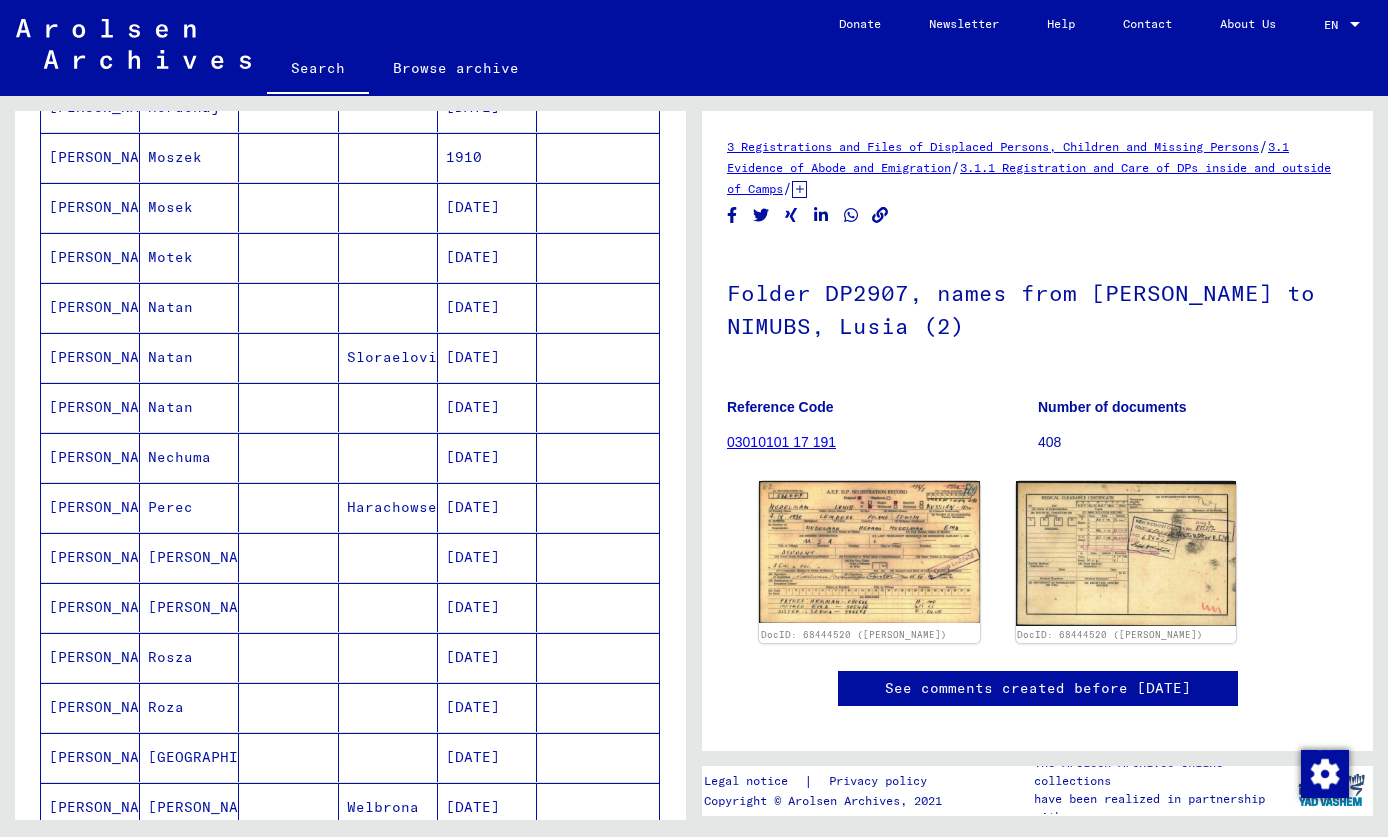 scroll, scrollTop: 575, scrollLeft: 0, axis: vertical 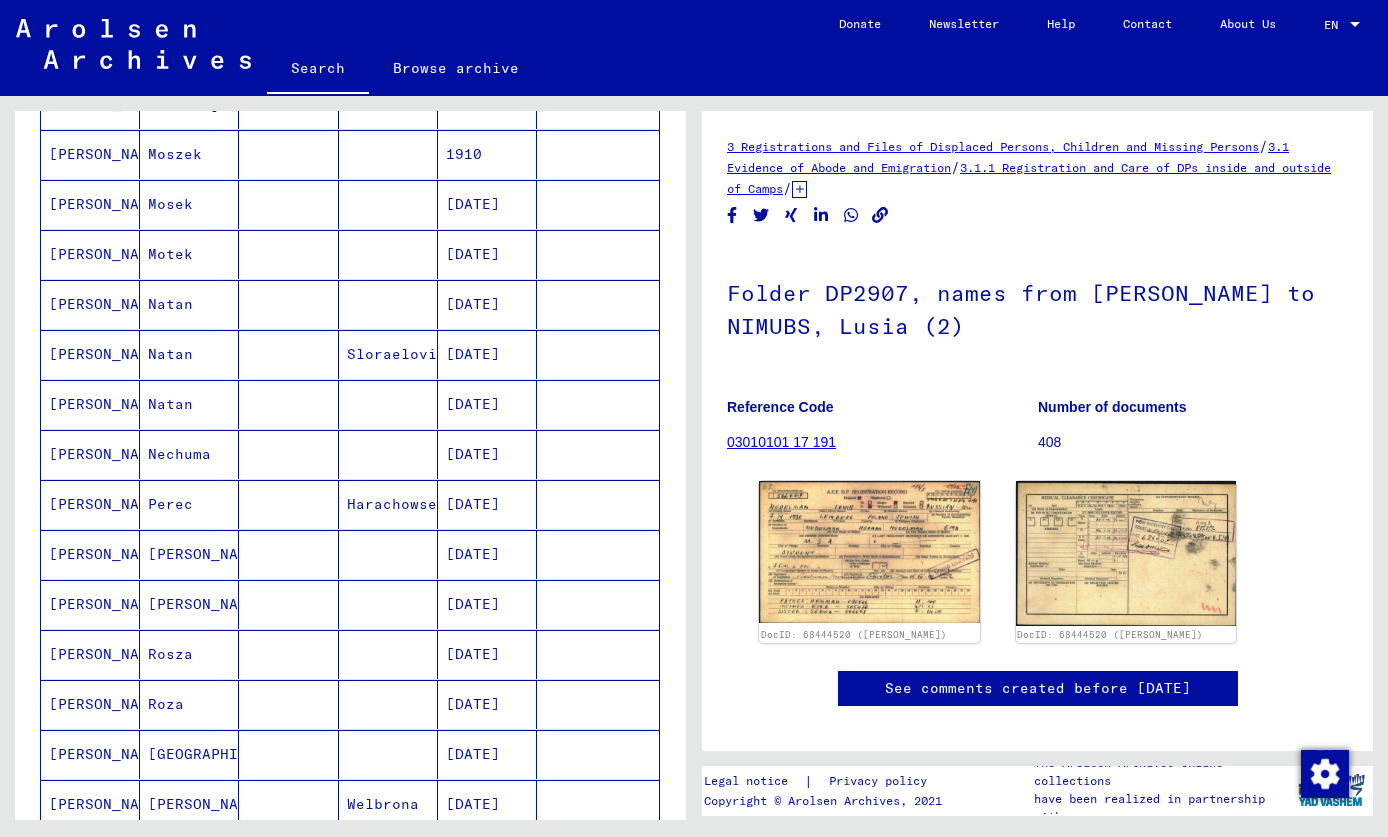 click on "Nechuma" at bounding box center (189, 504) 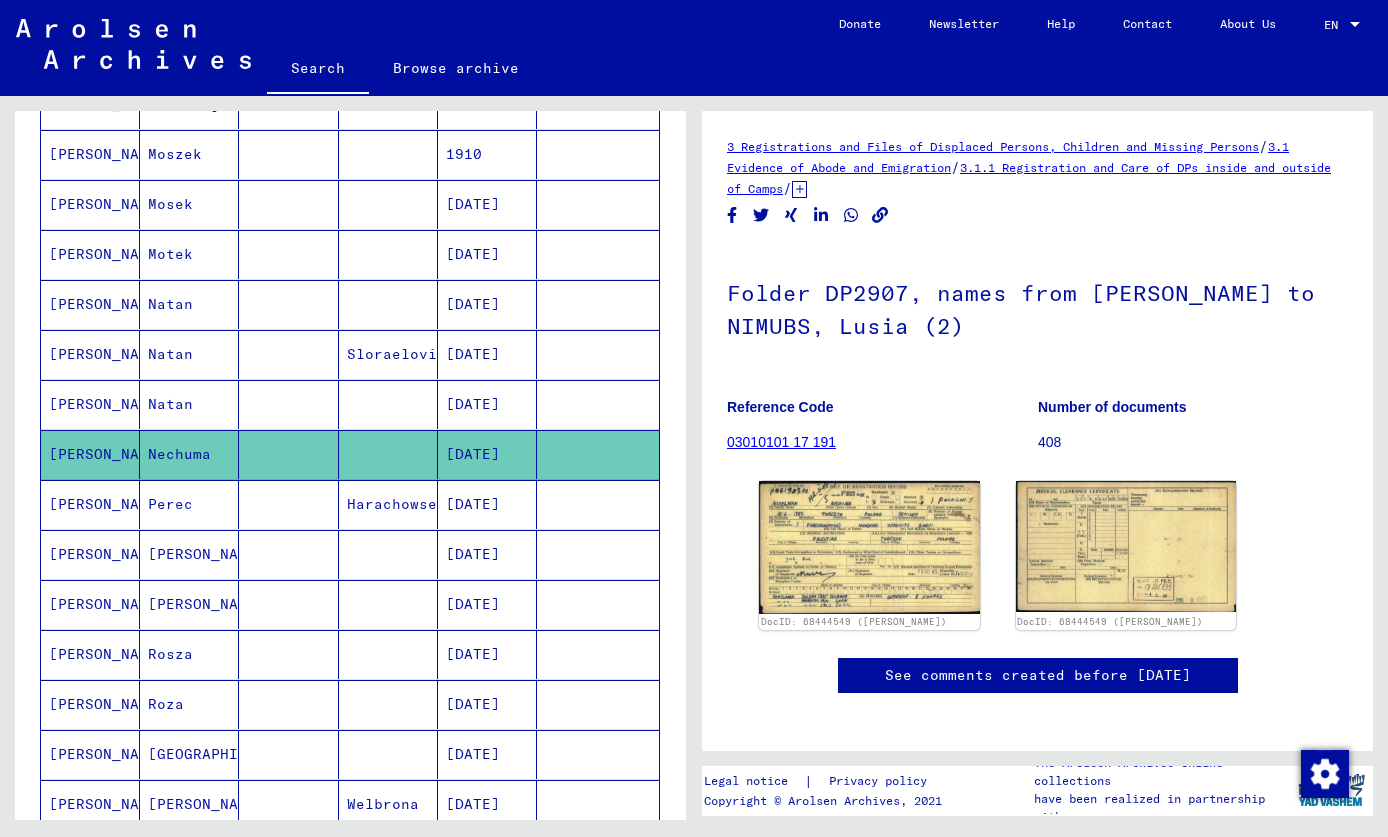 scroll, scrollTop: 0, scrollLeft: 0, axis: both 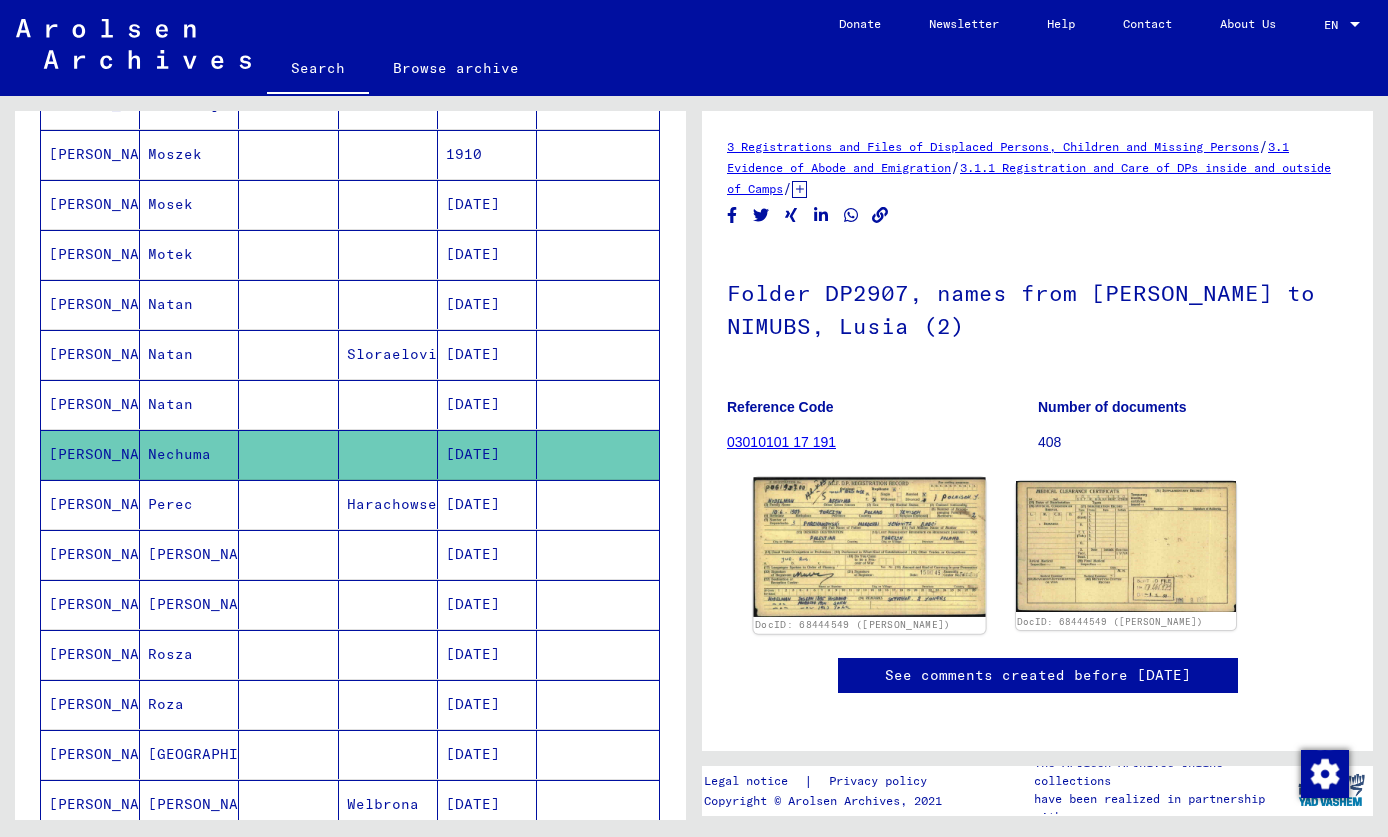 click 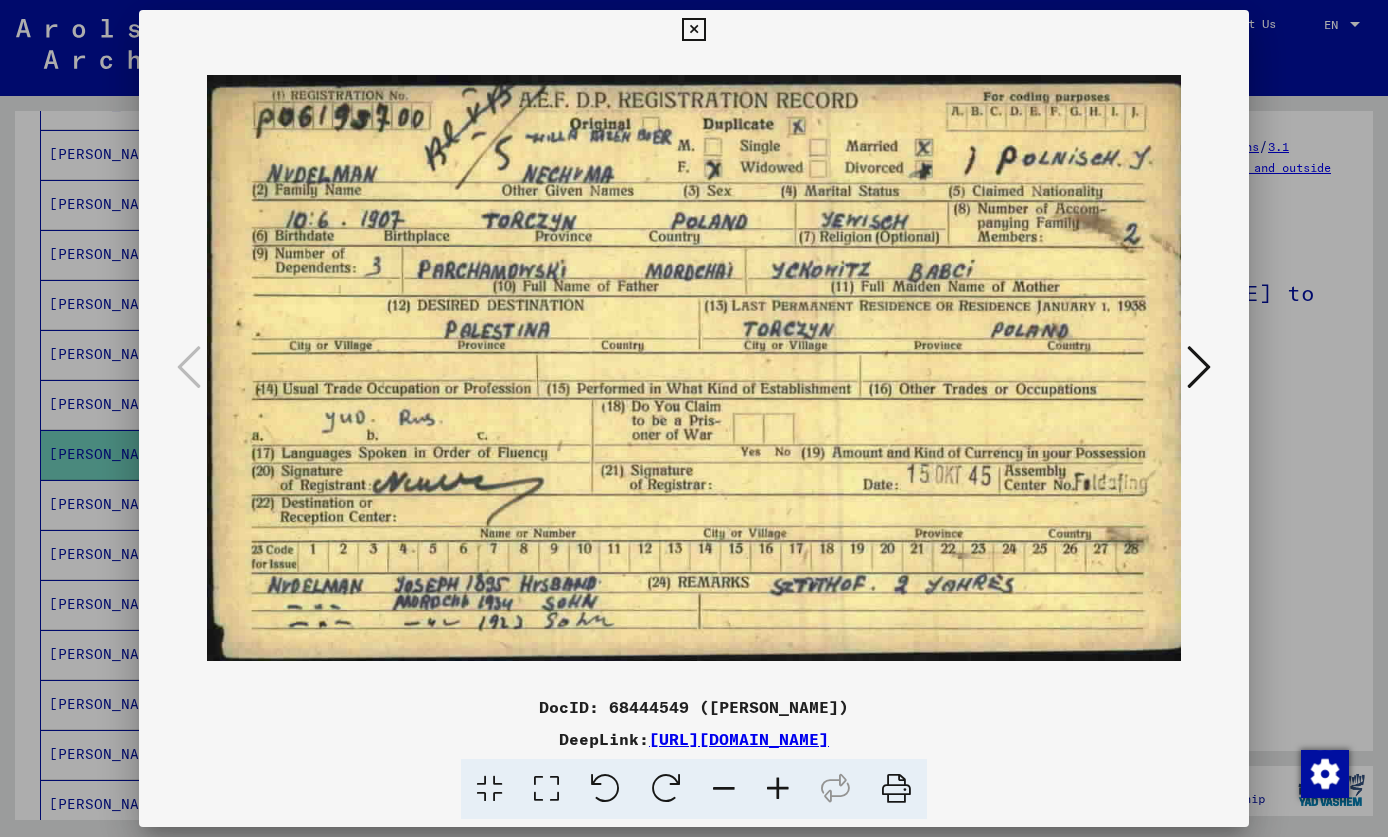 click at bounding box center [693, 30] 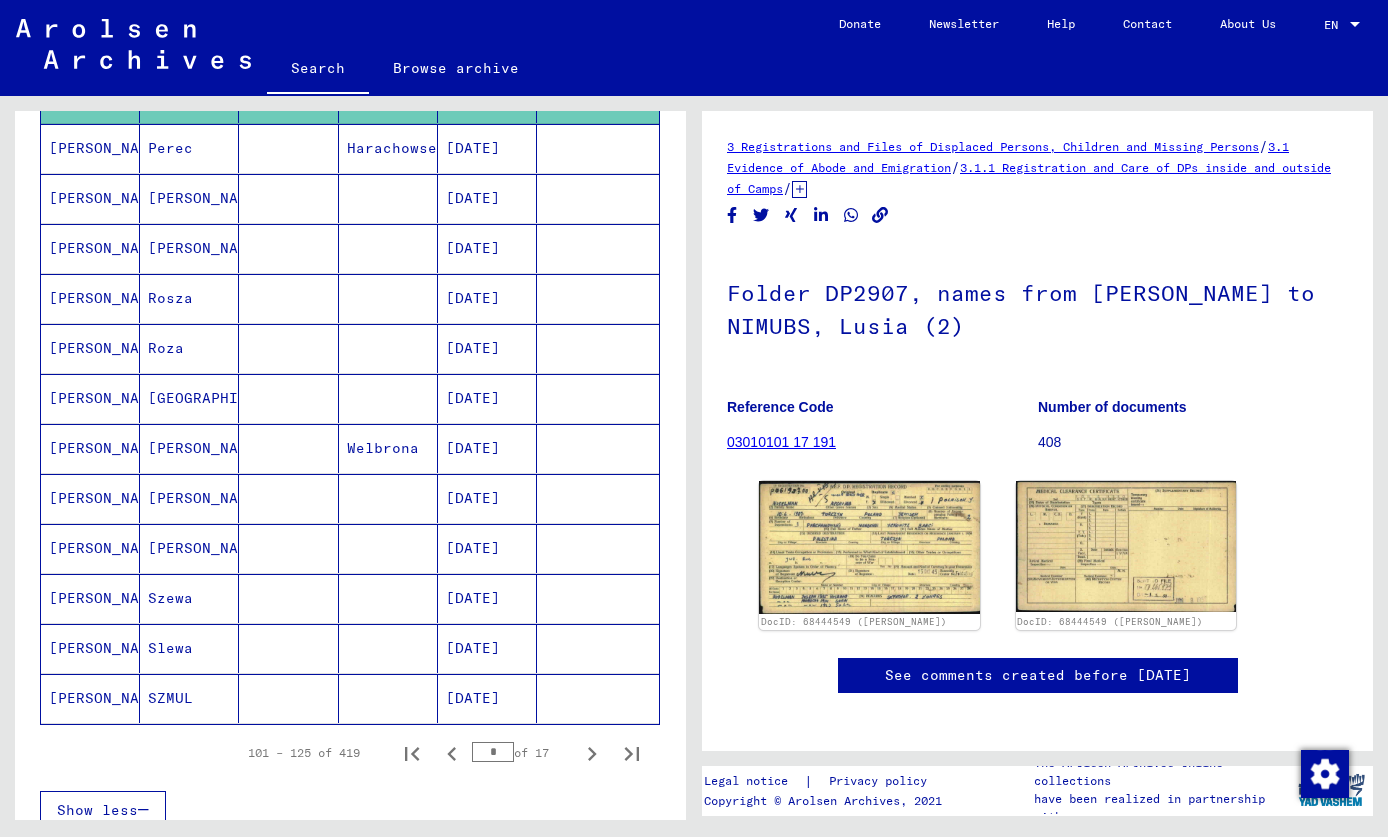 scroll, scrollTop: 932, scrollLeft: 0, axis: vertical 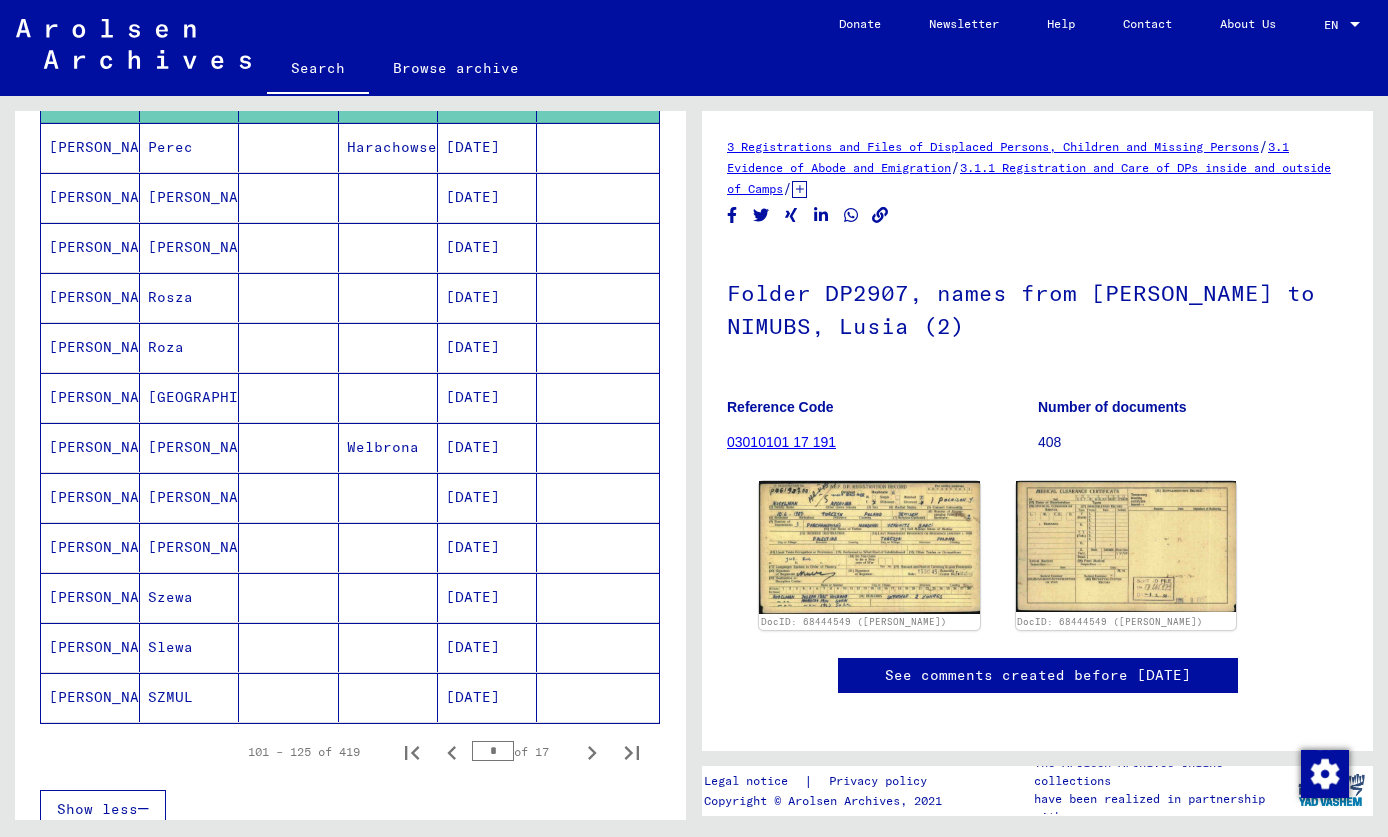 click on "[GEOGRAPHIC_DATA]" at bounding box center [189, 447] 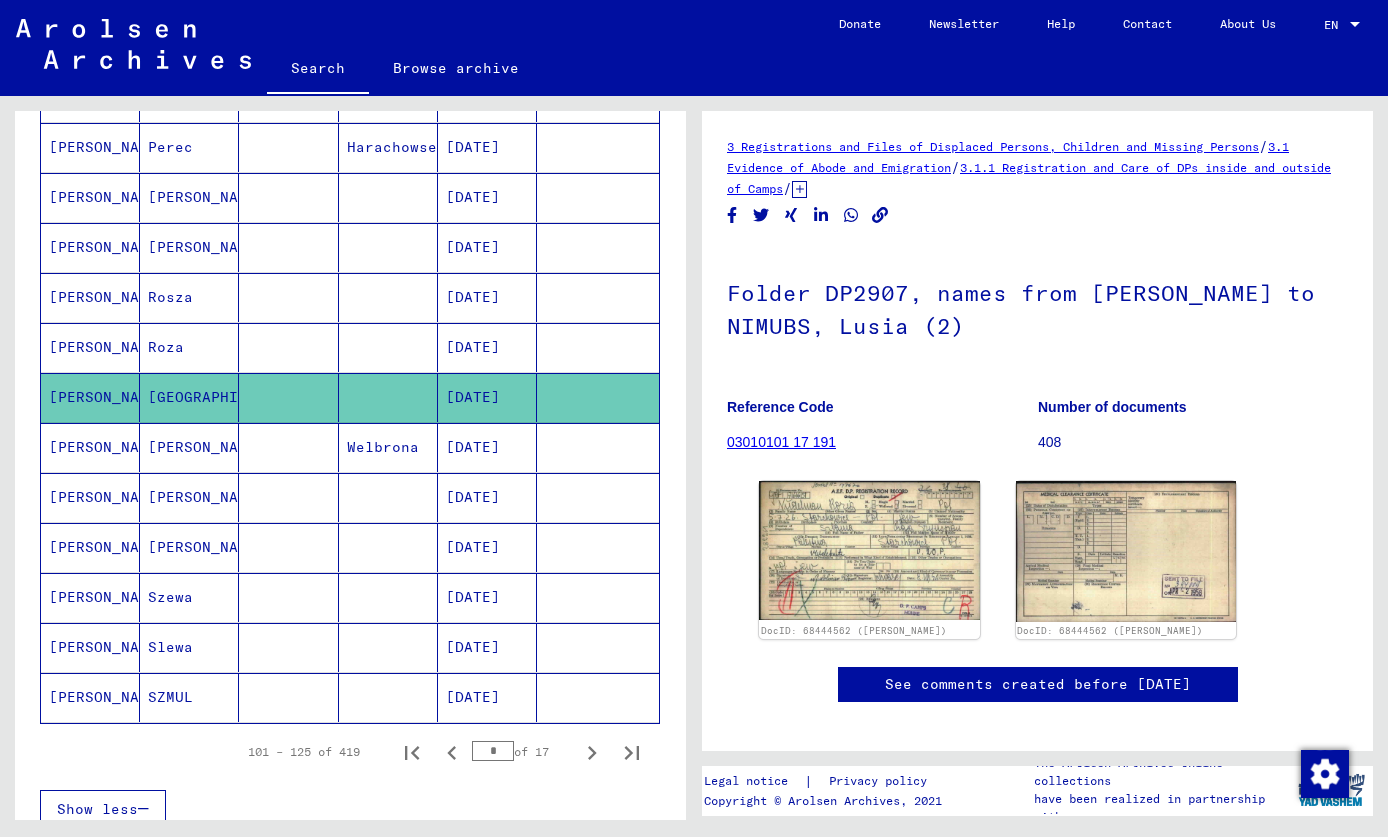 scroll, scrollTop: 0, scrollLeft: 0, axis: both 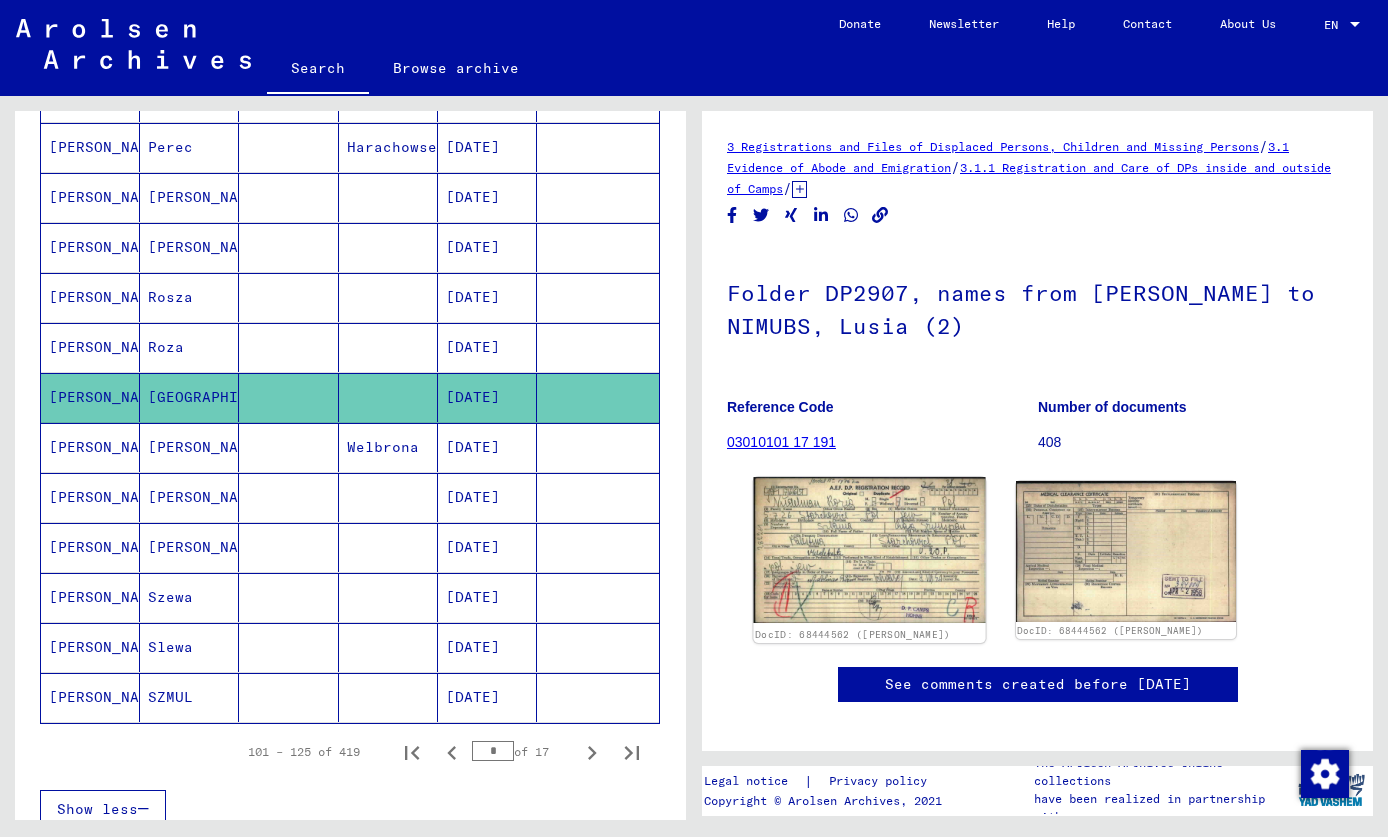 click 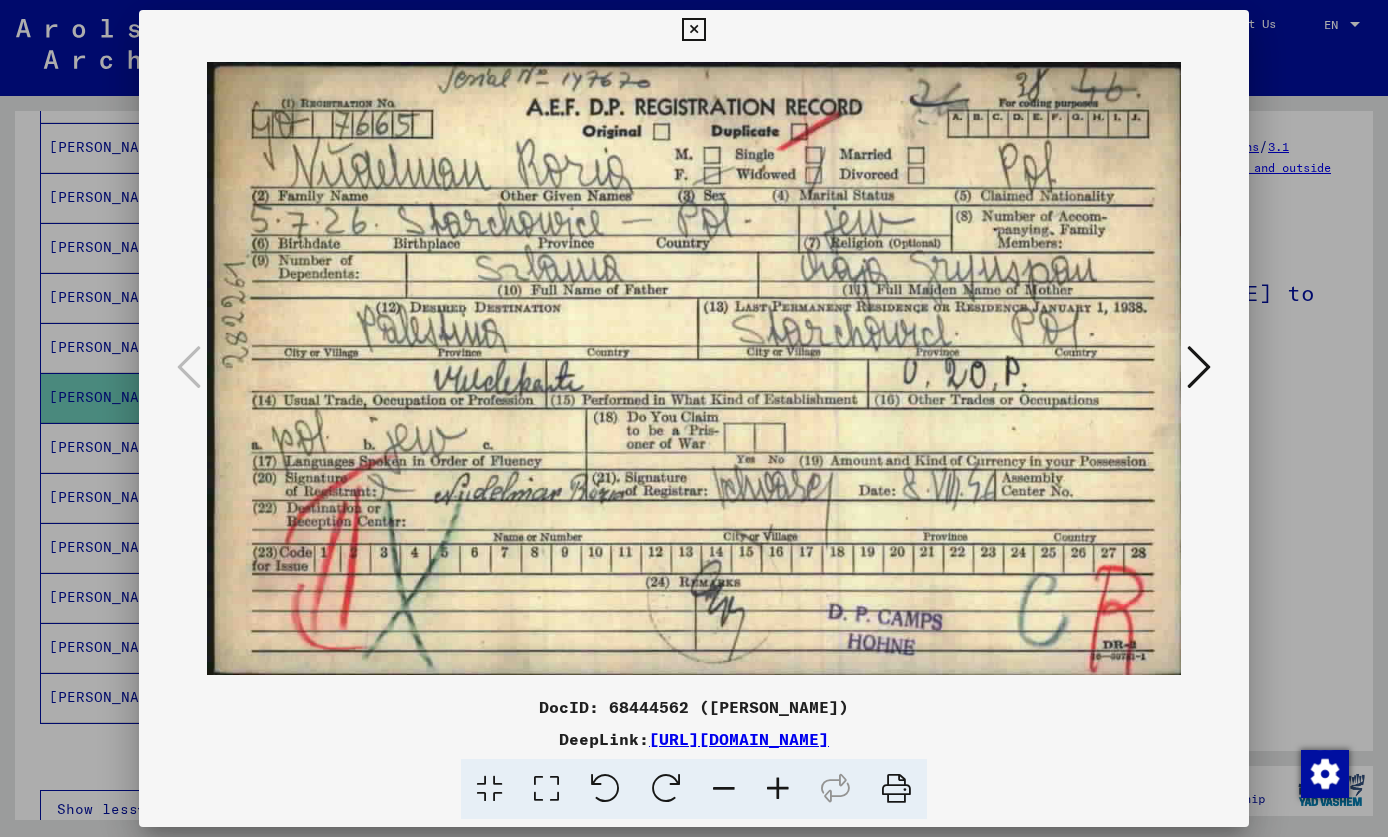 click at bounding box center [693, 30] 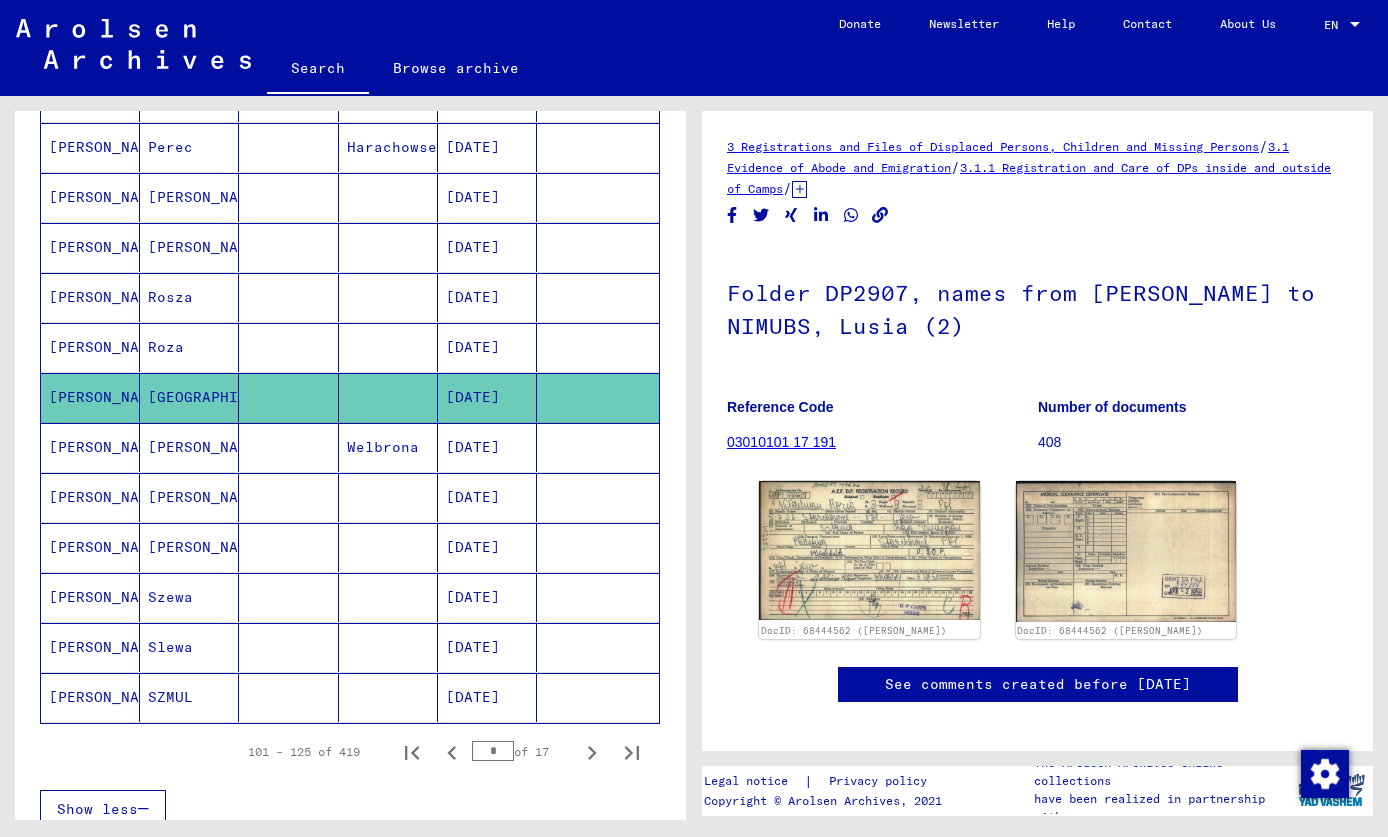 click on "Szewa" at bounding box center [189, 647] 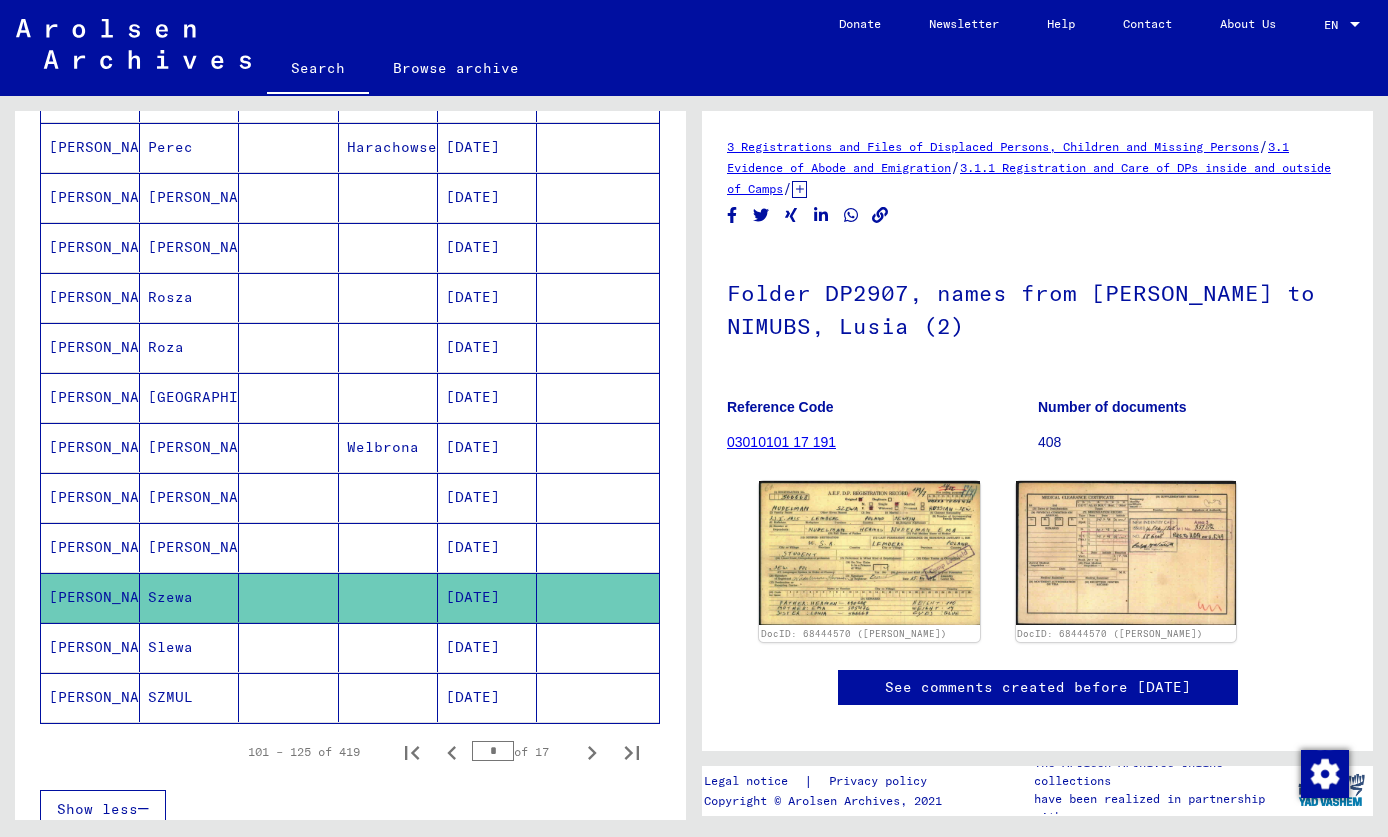 scroll, scrollTop: 0, scrollLeft: 0, axis: both 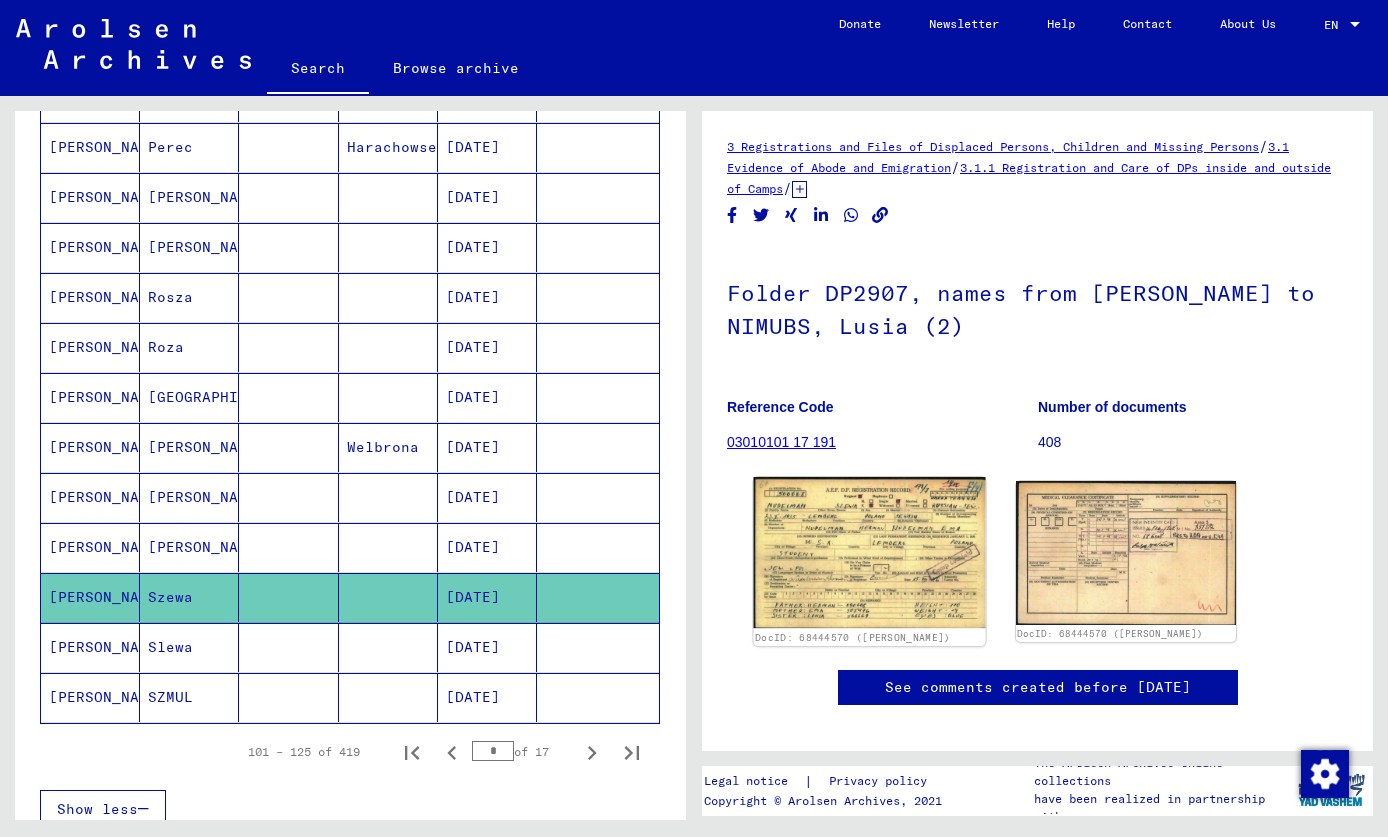 click 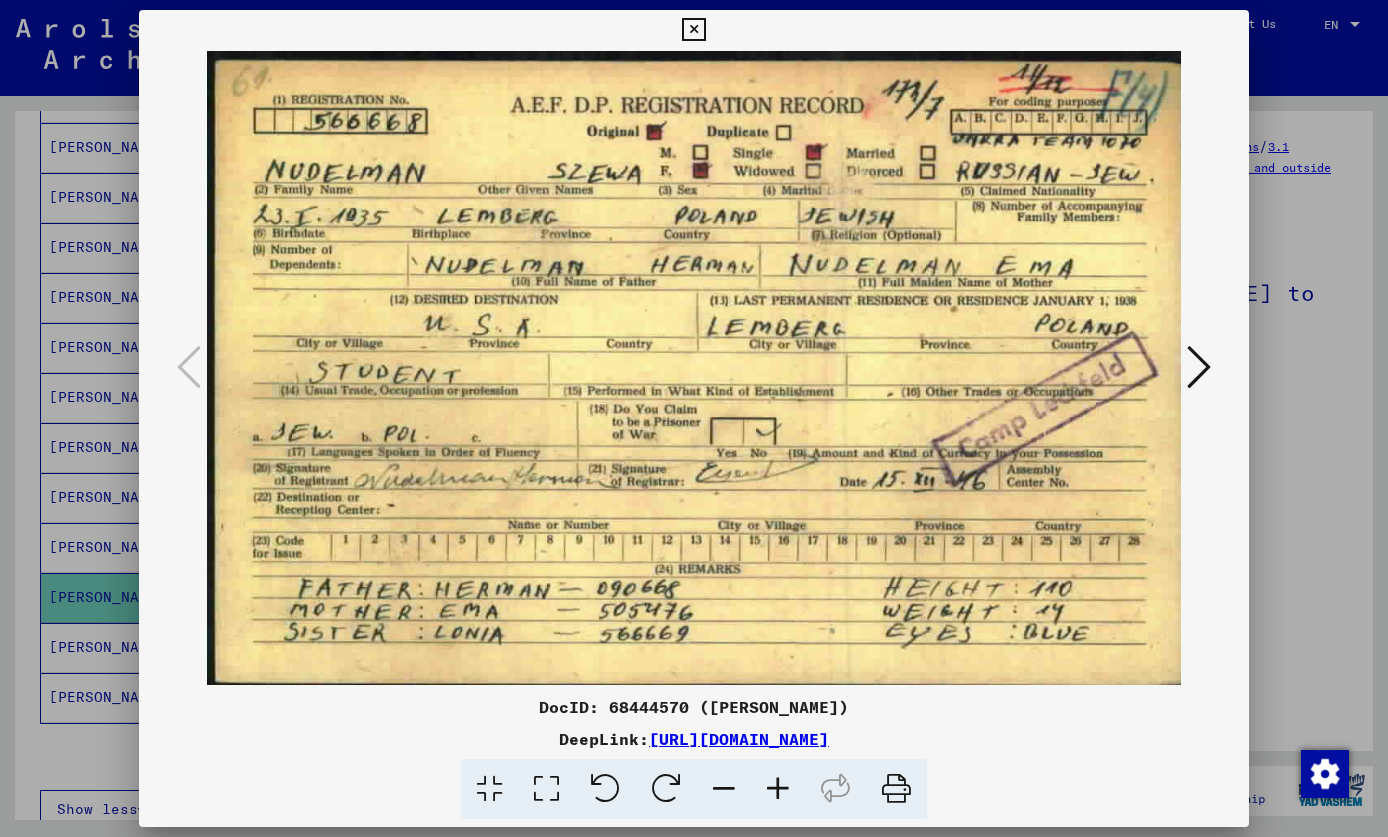 click at bounding box center (1199, 367) 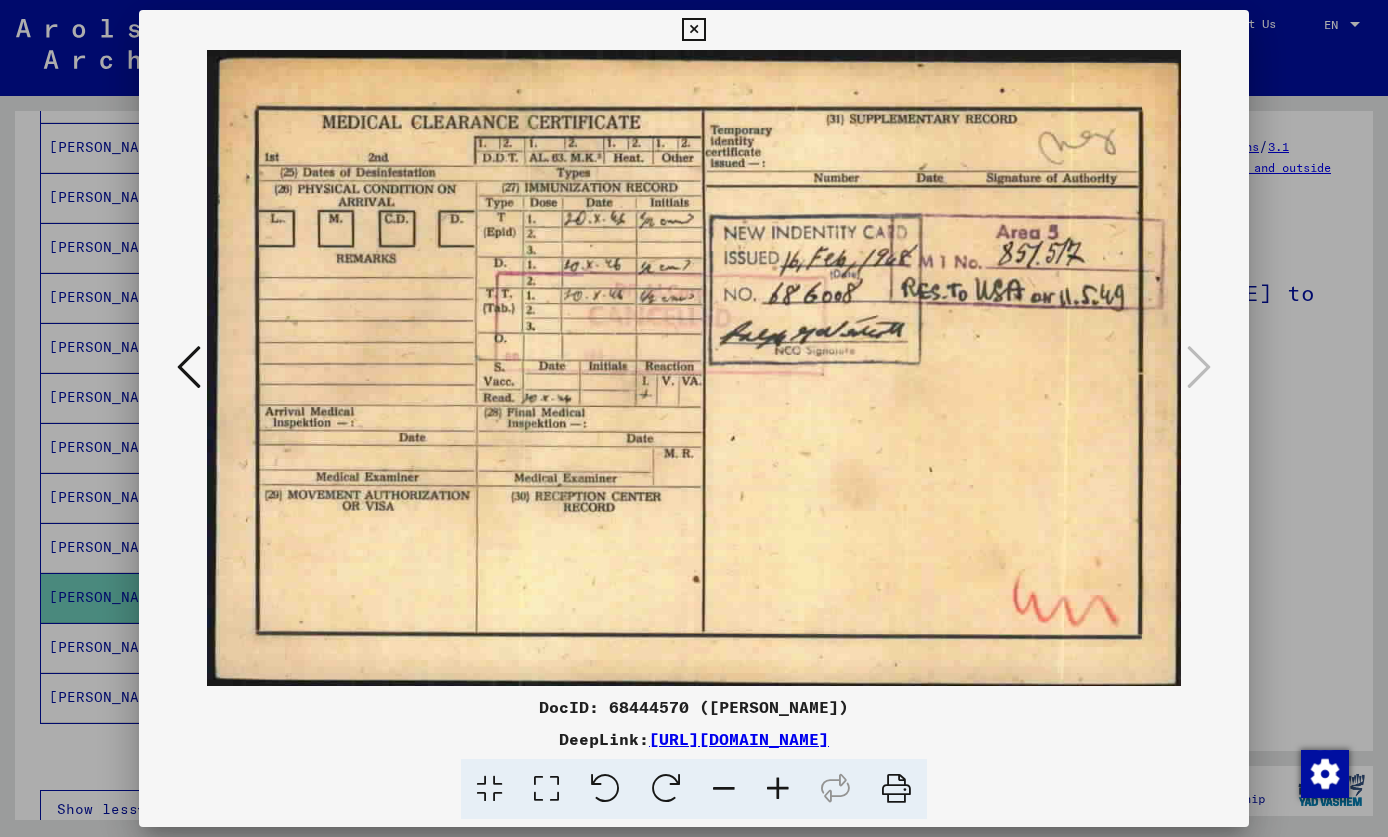 click at bounding box center (693, 30) 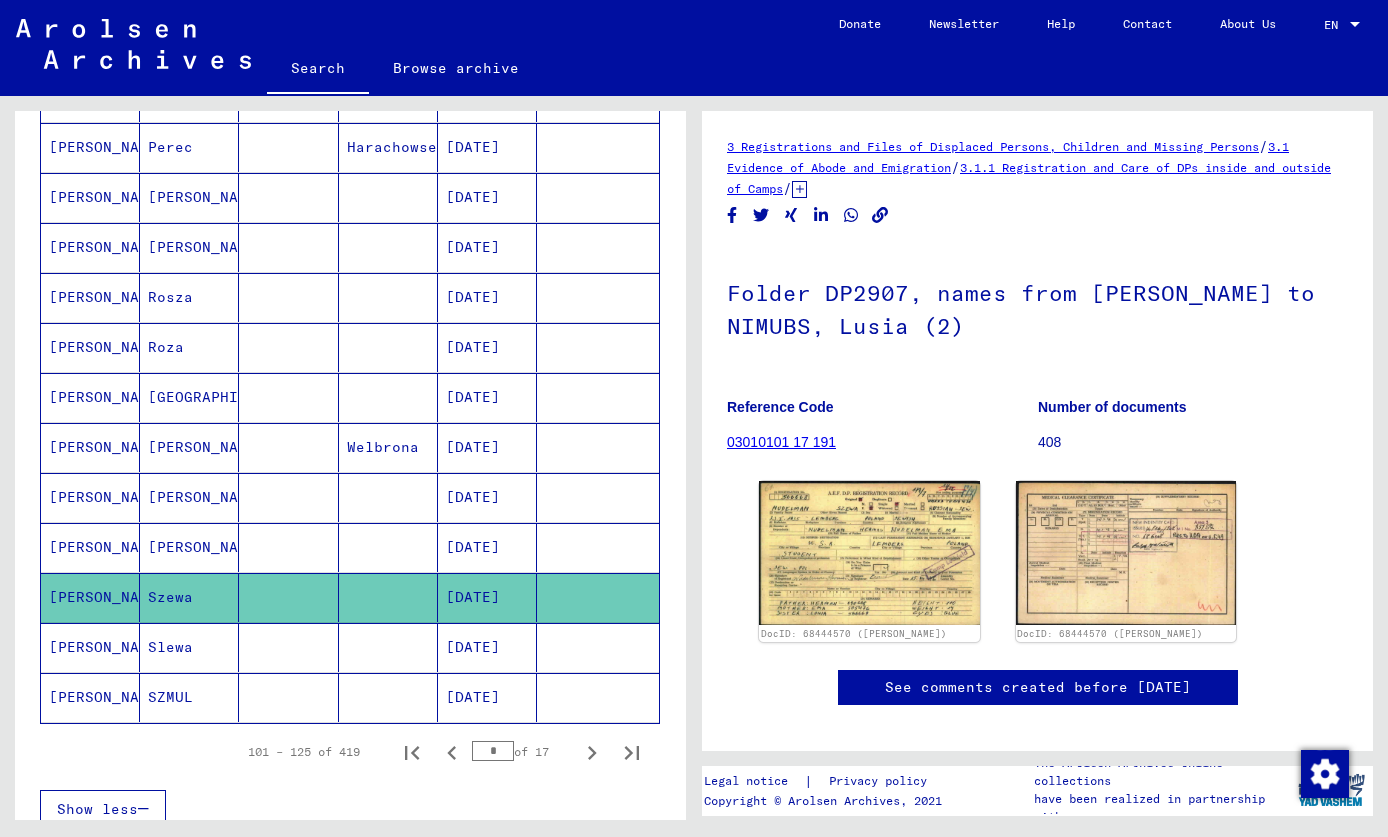 click on "[PERSON_NAME]" at bounding box center [90, 697] 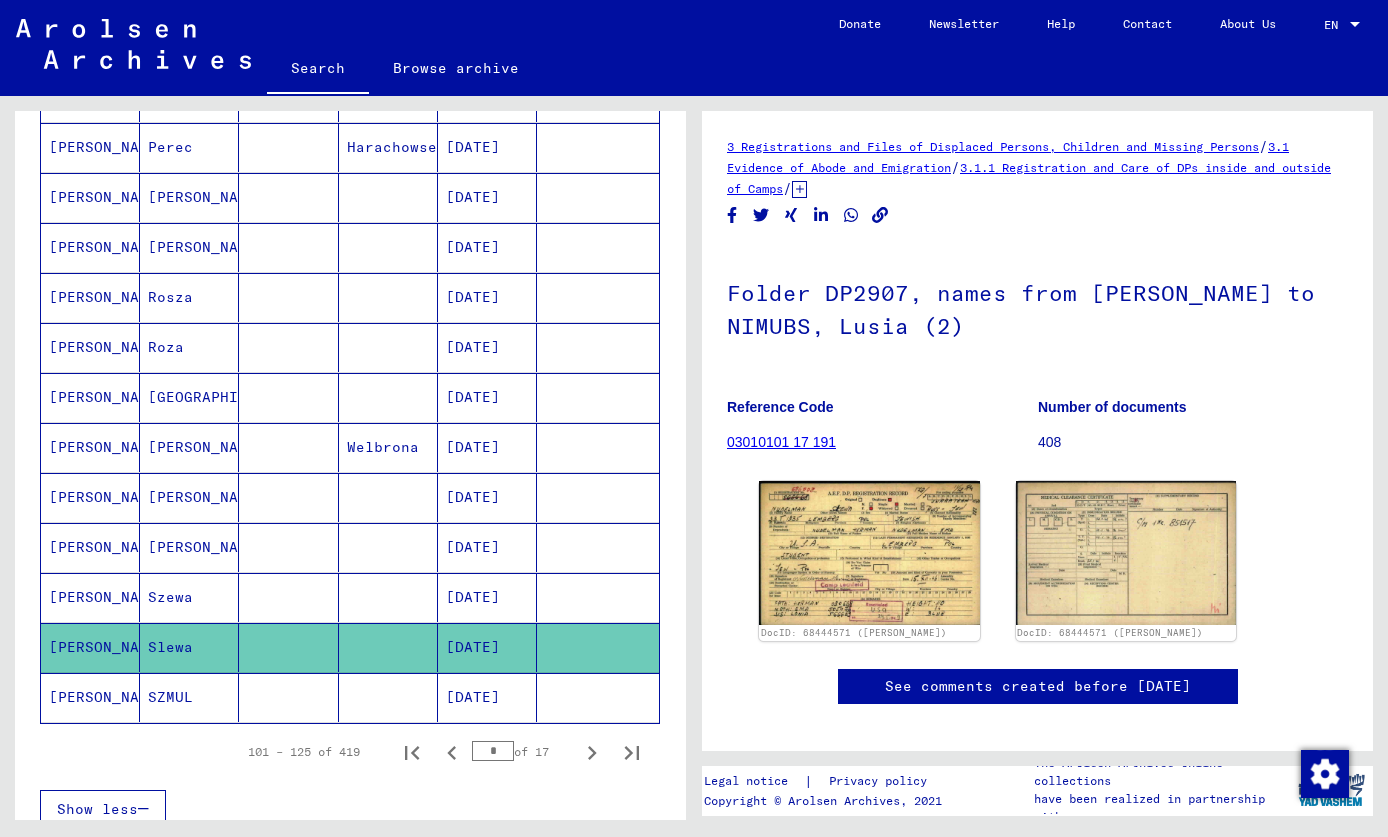 scroll, scrollTop: 0, scrollLeft: 0, axis: both 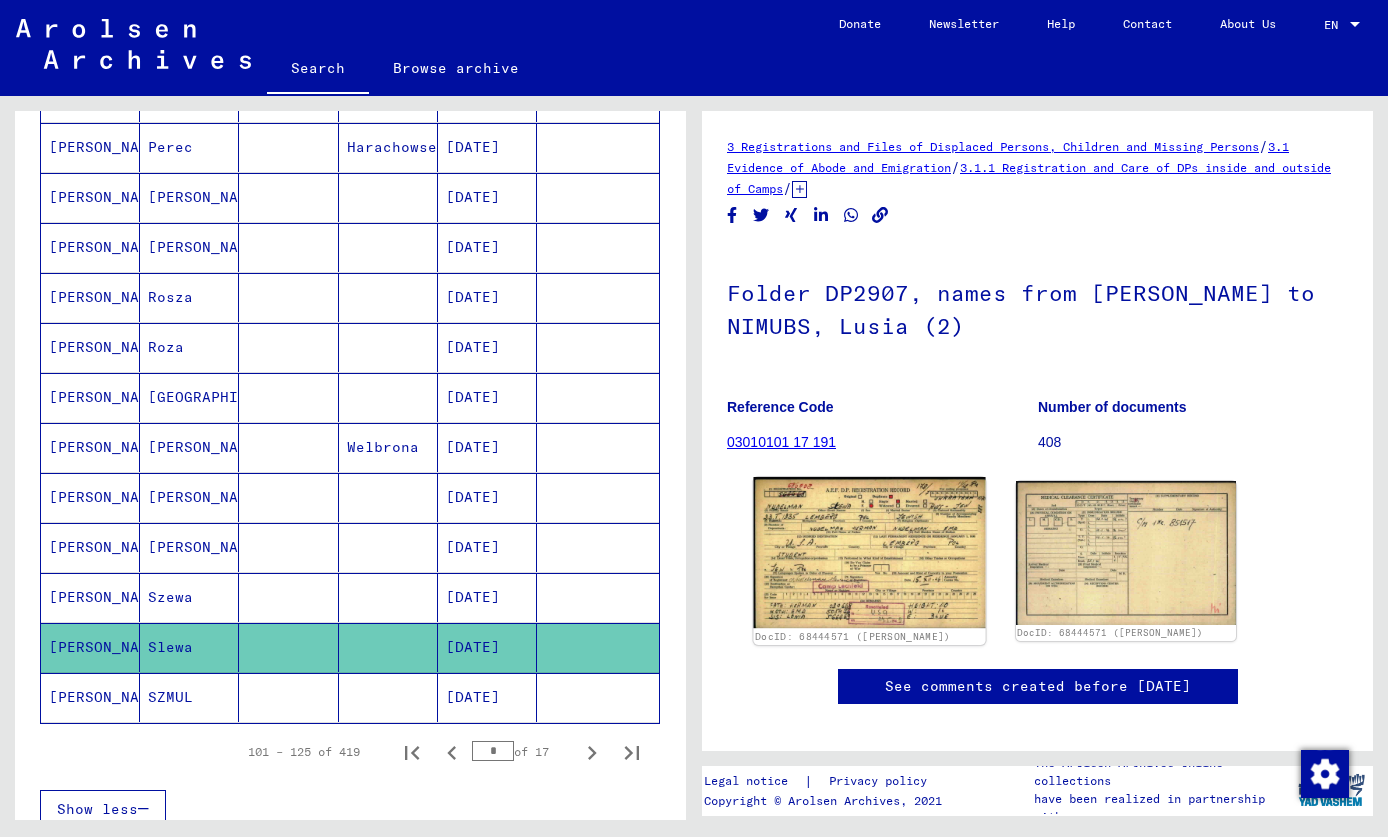 click 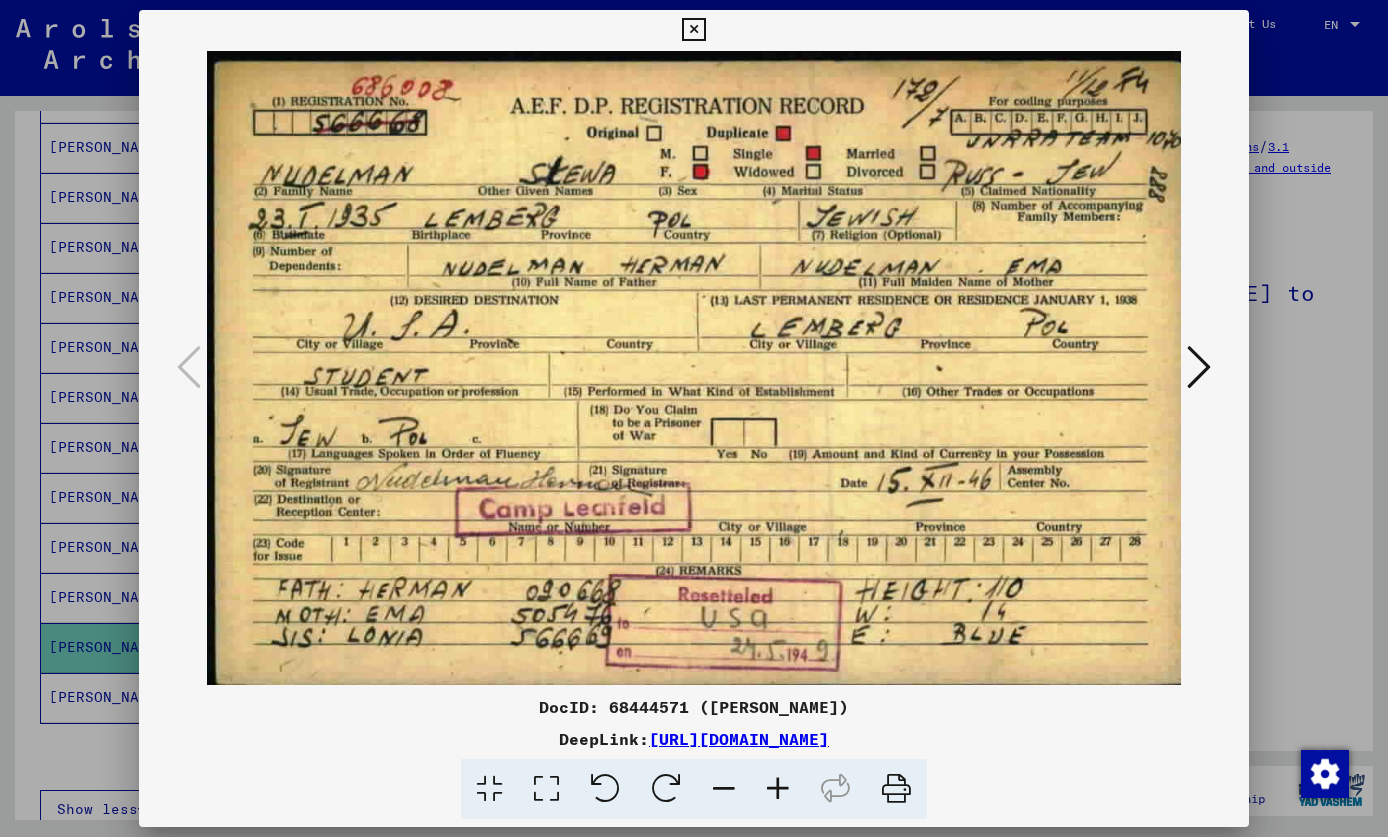 click on "[URL][DOMAIN_NAME]" at bounding box center (739, 739) 